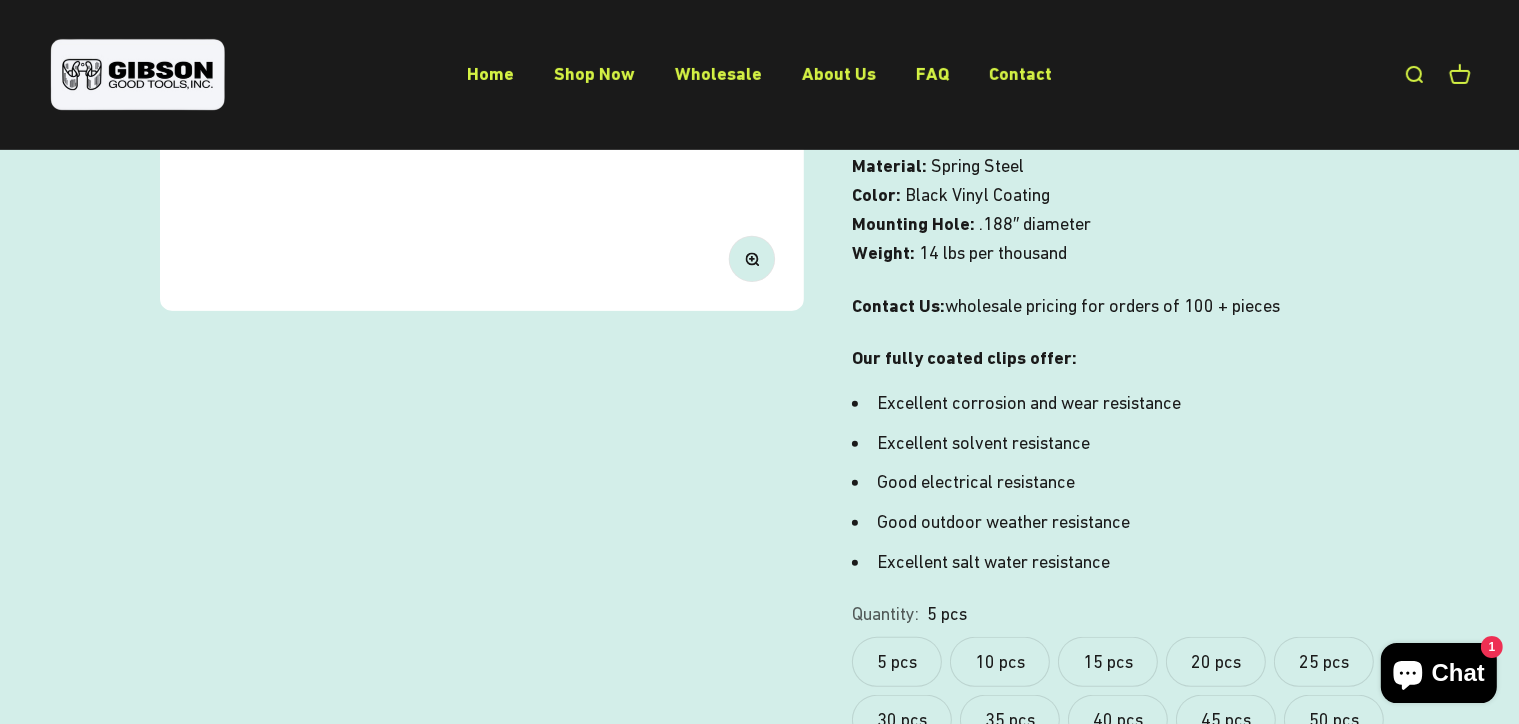 scroll, scrollTop: 633, scrollLeft: 0, axis: vertical 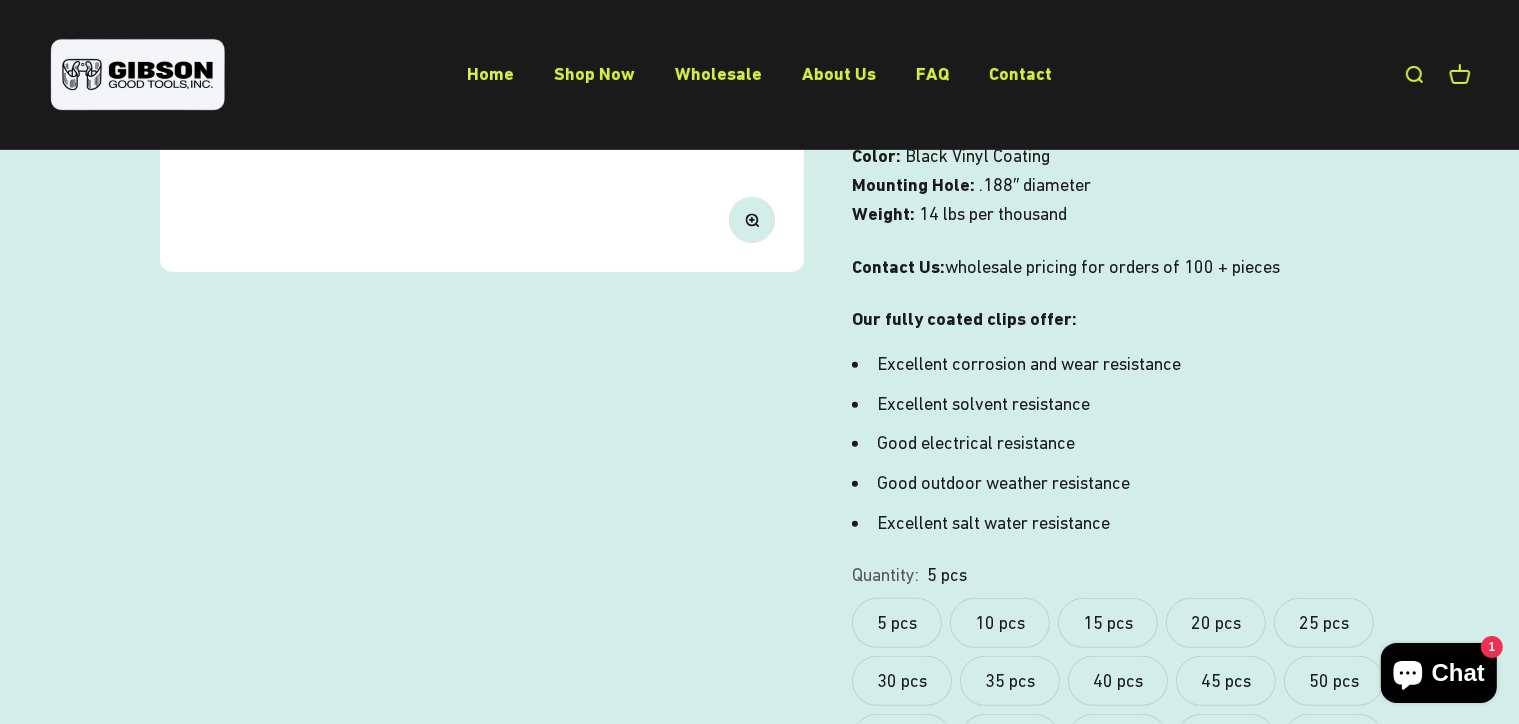 click on "10 pcs" 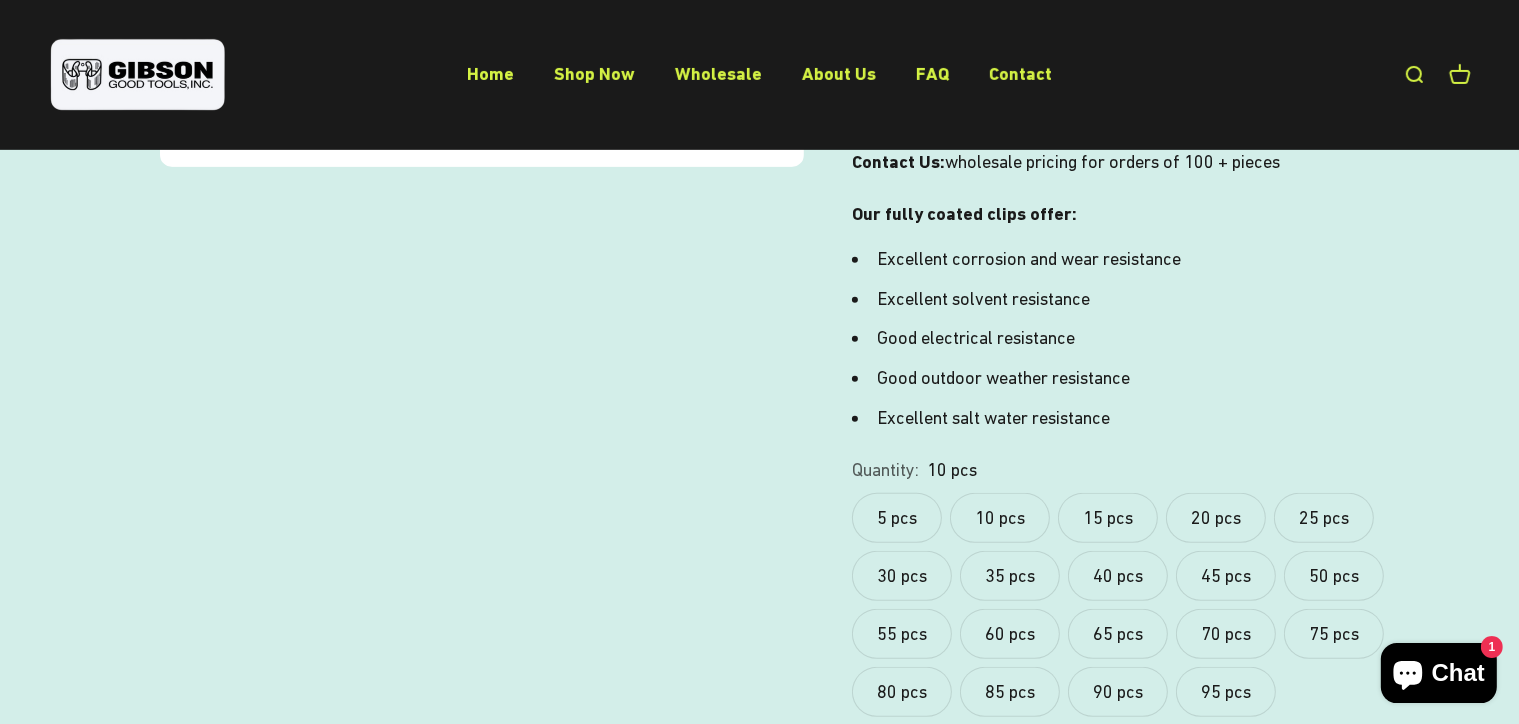 scroll, scrollTop: 739, scrollLeft: 0, axis: vertical 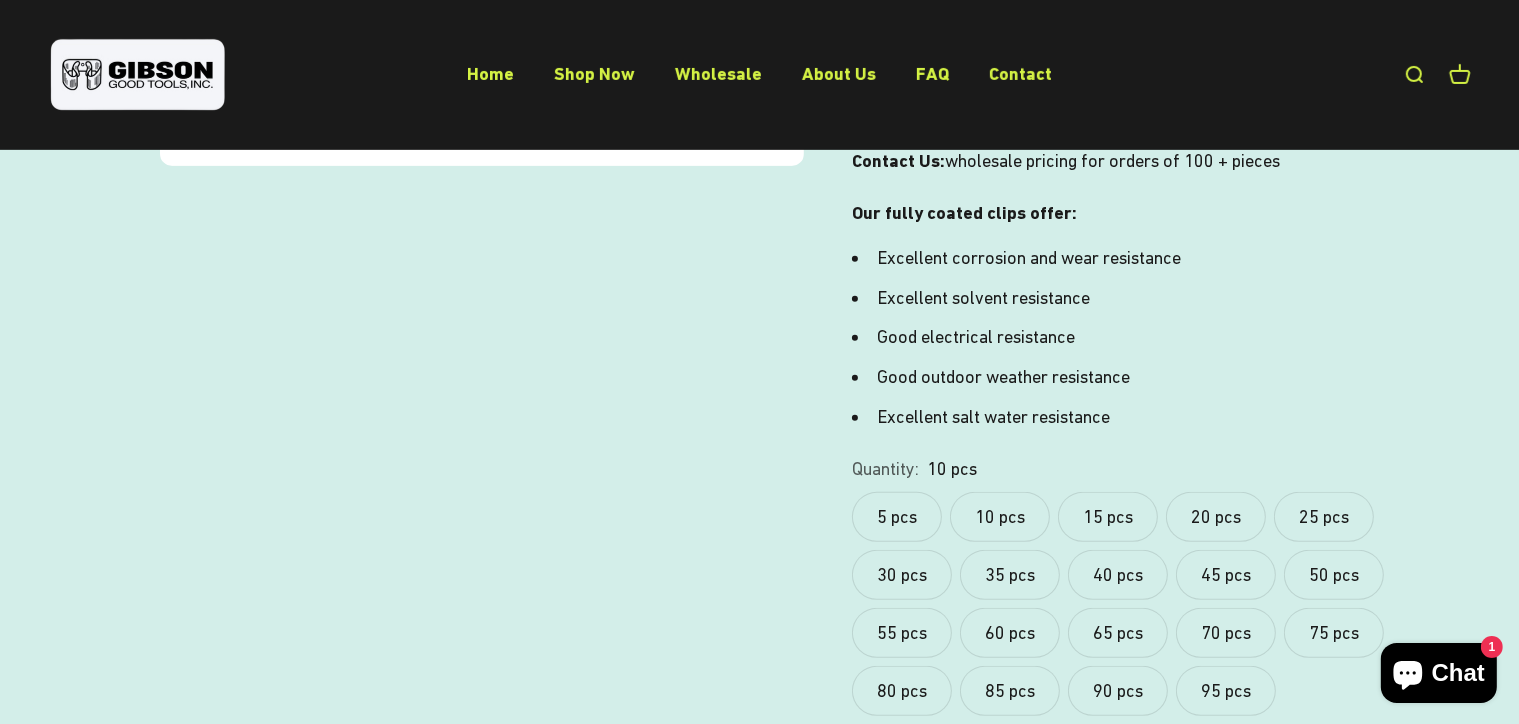 click on "5 pcs" 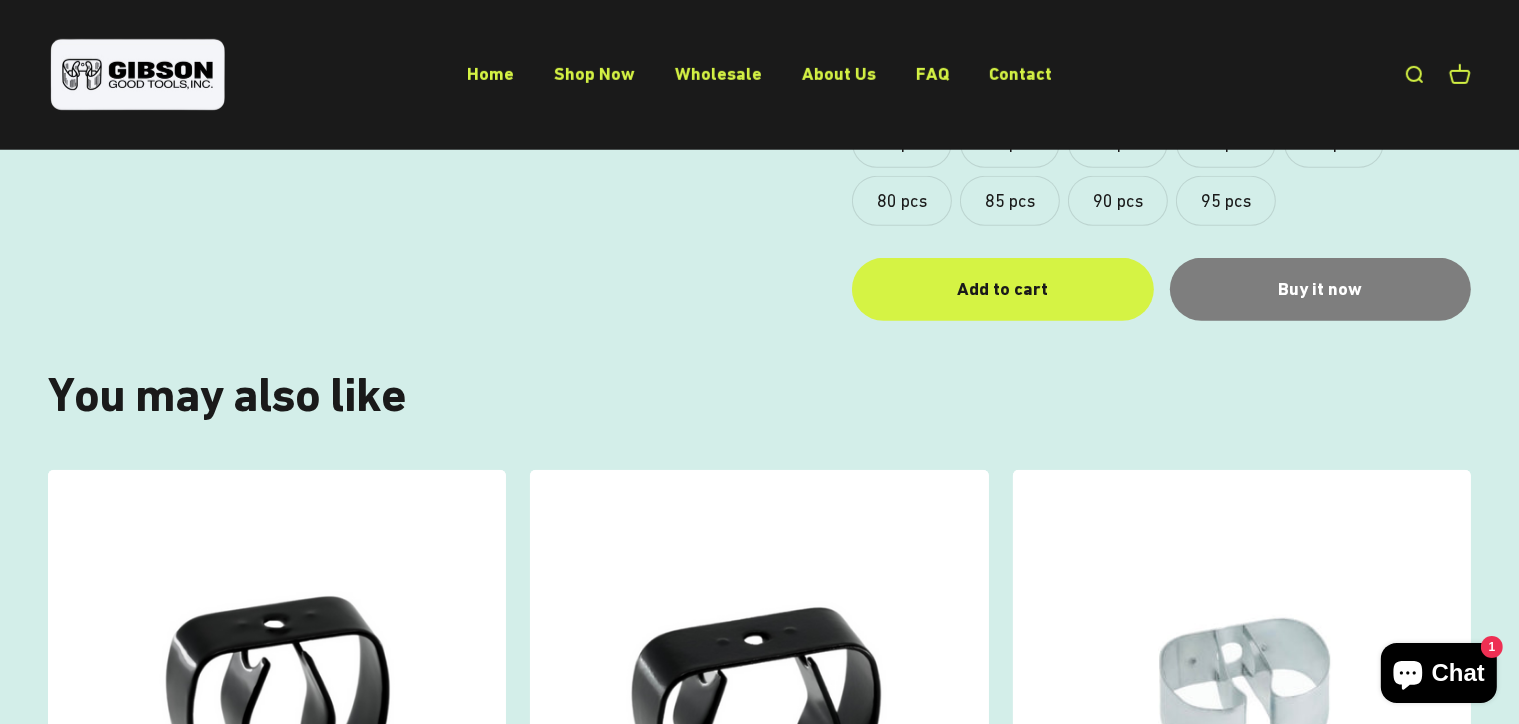 scroll, scrollTop: 912, scrollLeft: 0, axis: vertical 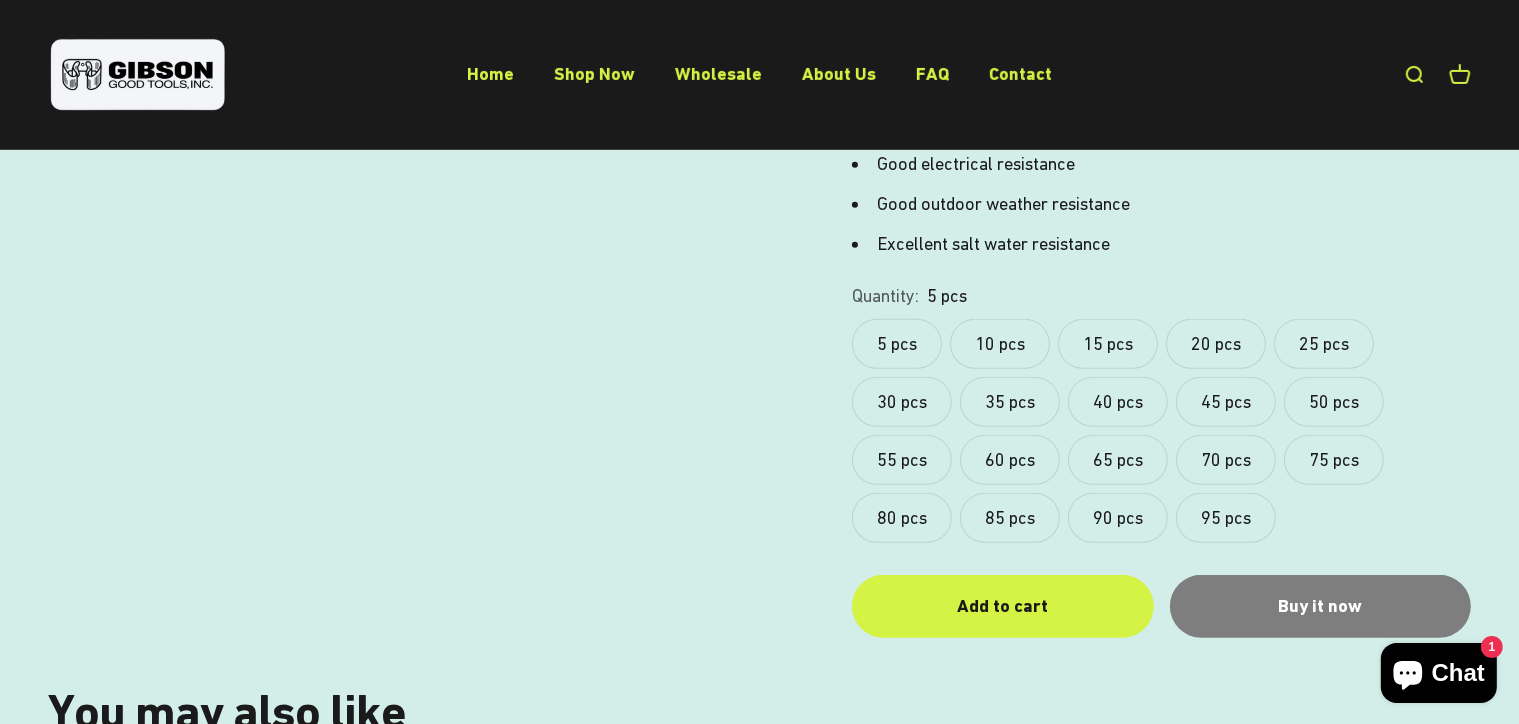 click on "10 pcs" 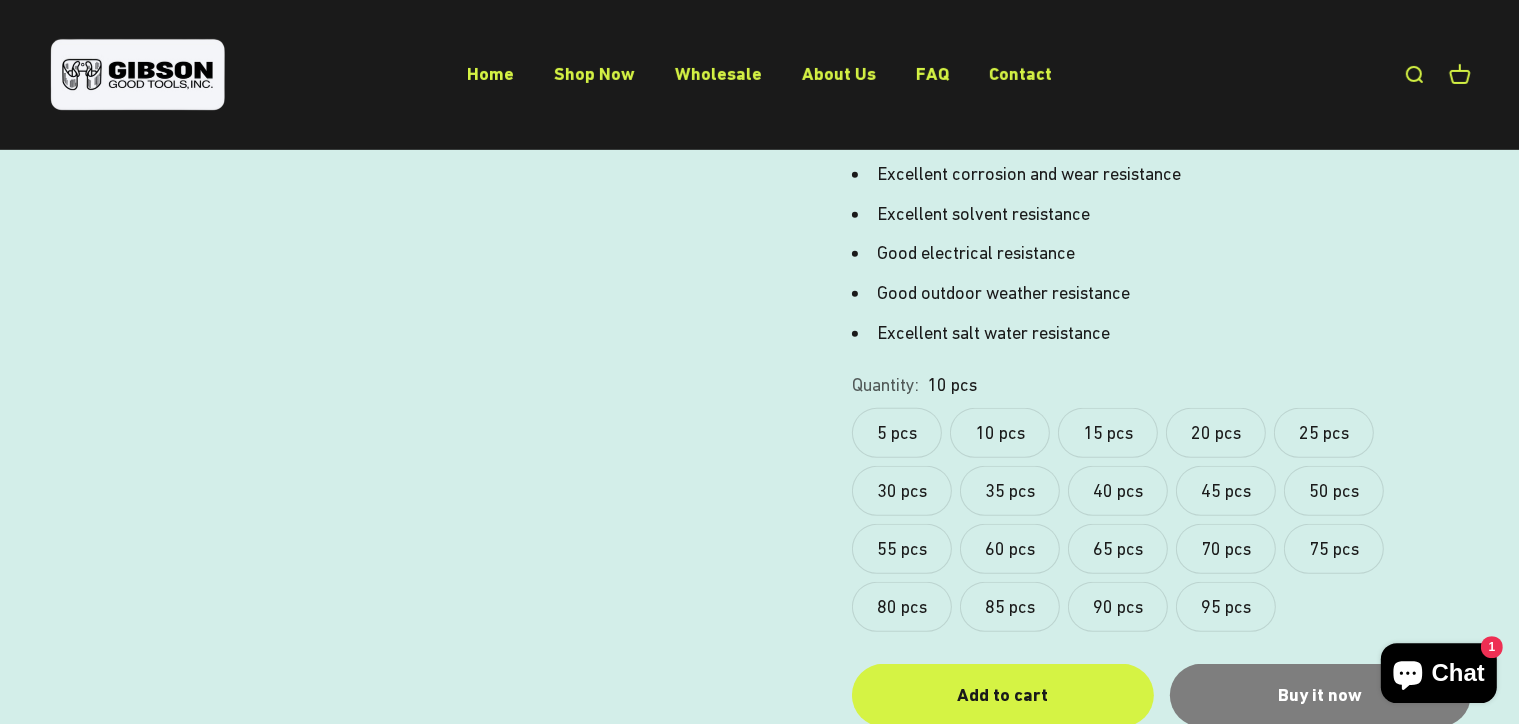 scroll, scrollTop: 807, scrollLeft: 0, axis: vertical 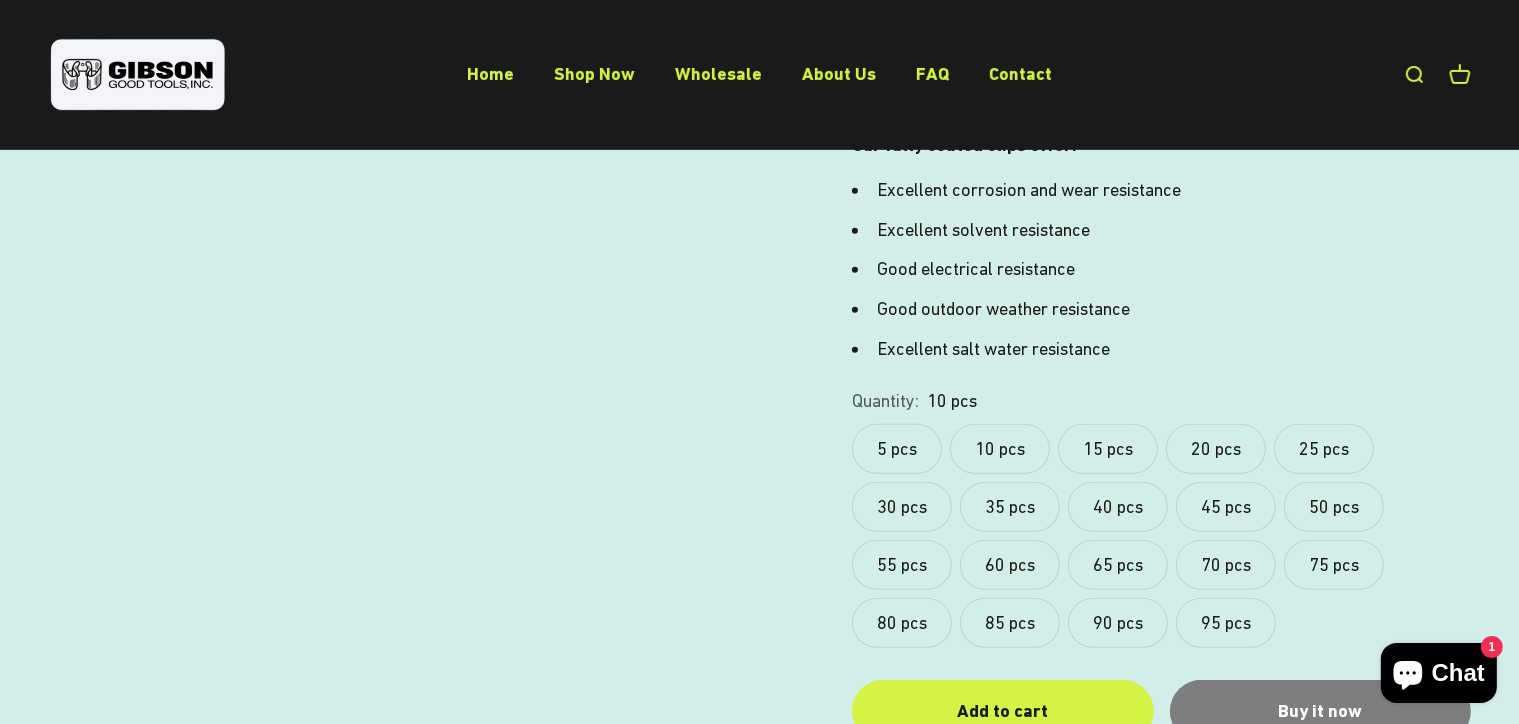 click on "5 pcs" 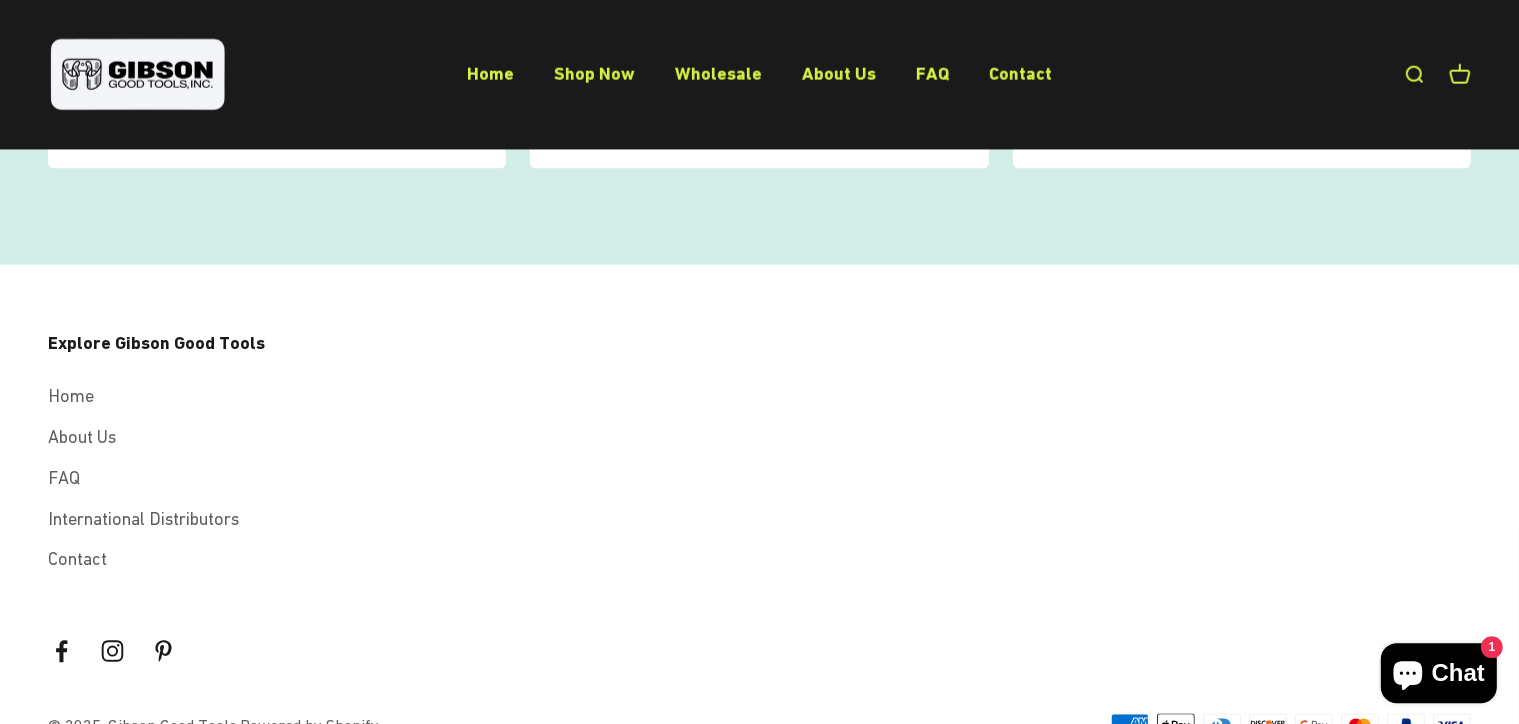 scroll, scrollTop: 2813, scrollLeft: 0, axis: vertical 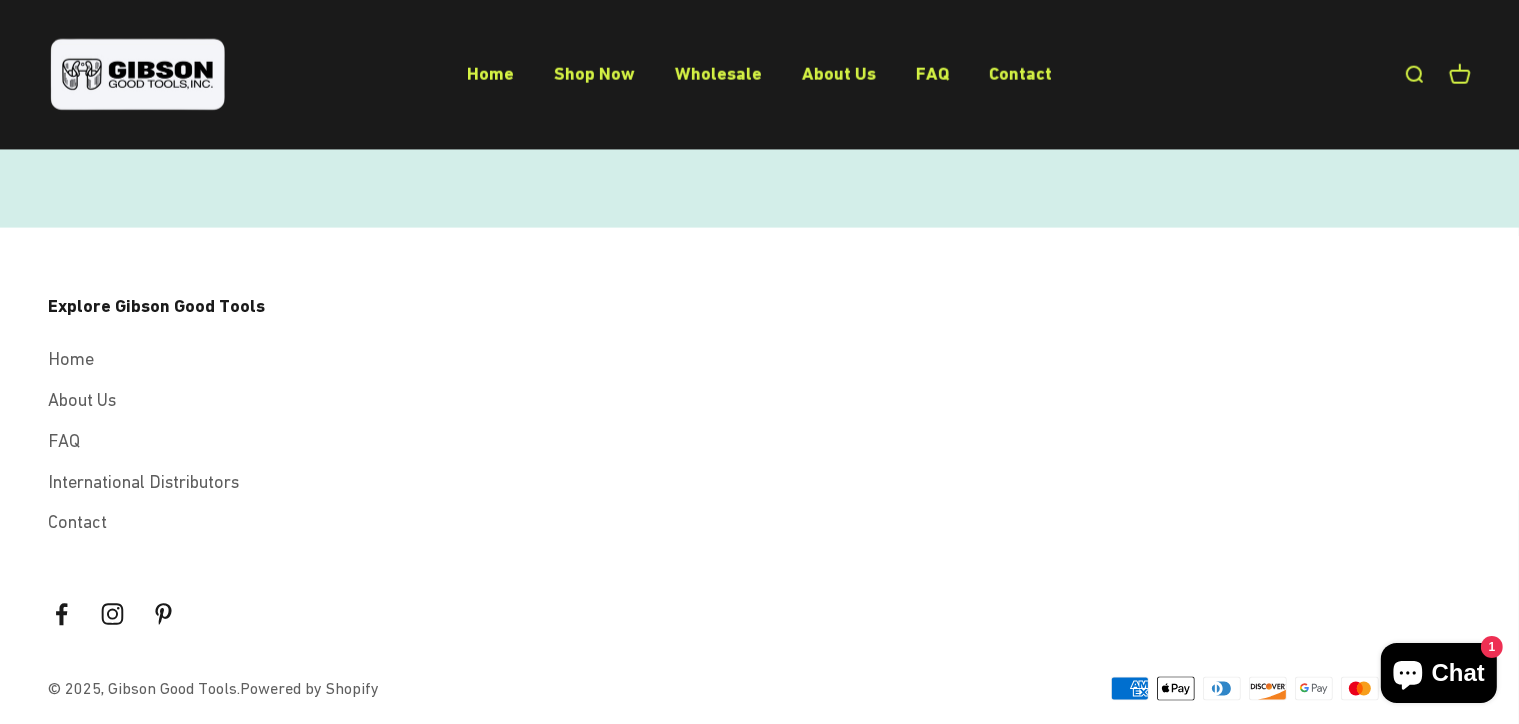 click on "Chat" at bounding box center [1458, 673] 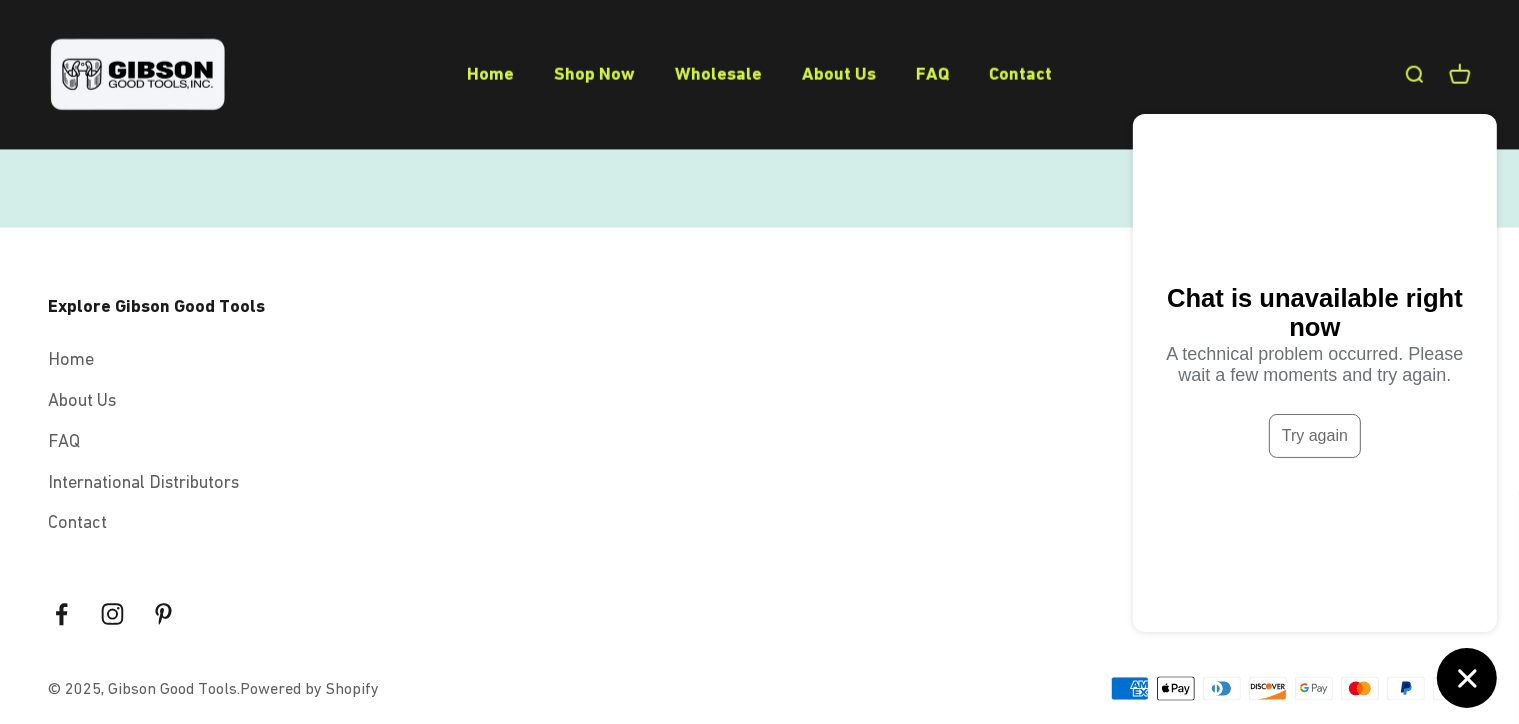 click on "Explore Gibson Good Tools
Home
About Us
FAQ
International Distributors
Contact" at bounding box center [759, 414] 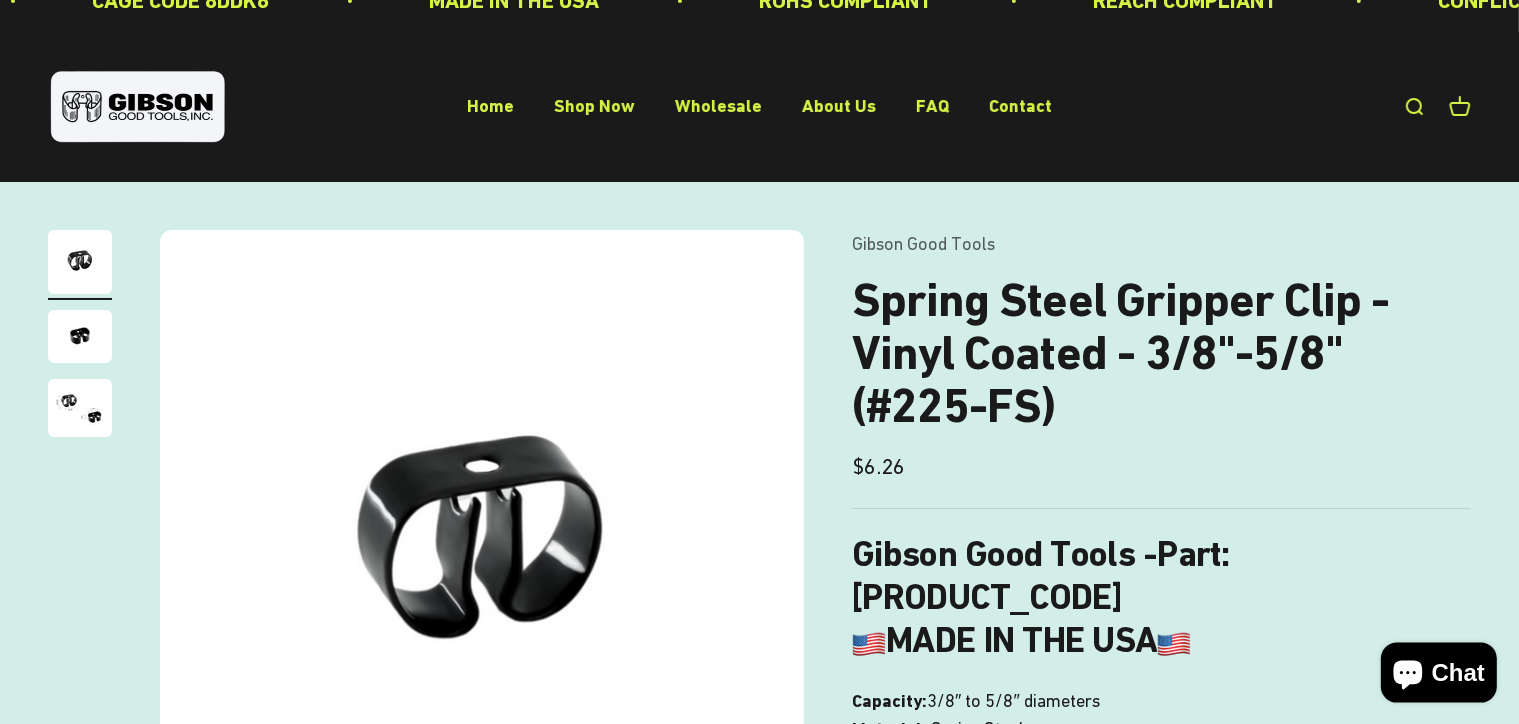 scroll, scrollTop: 0, scrollLeft: 0, axis: both 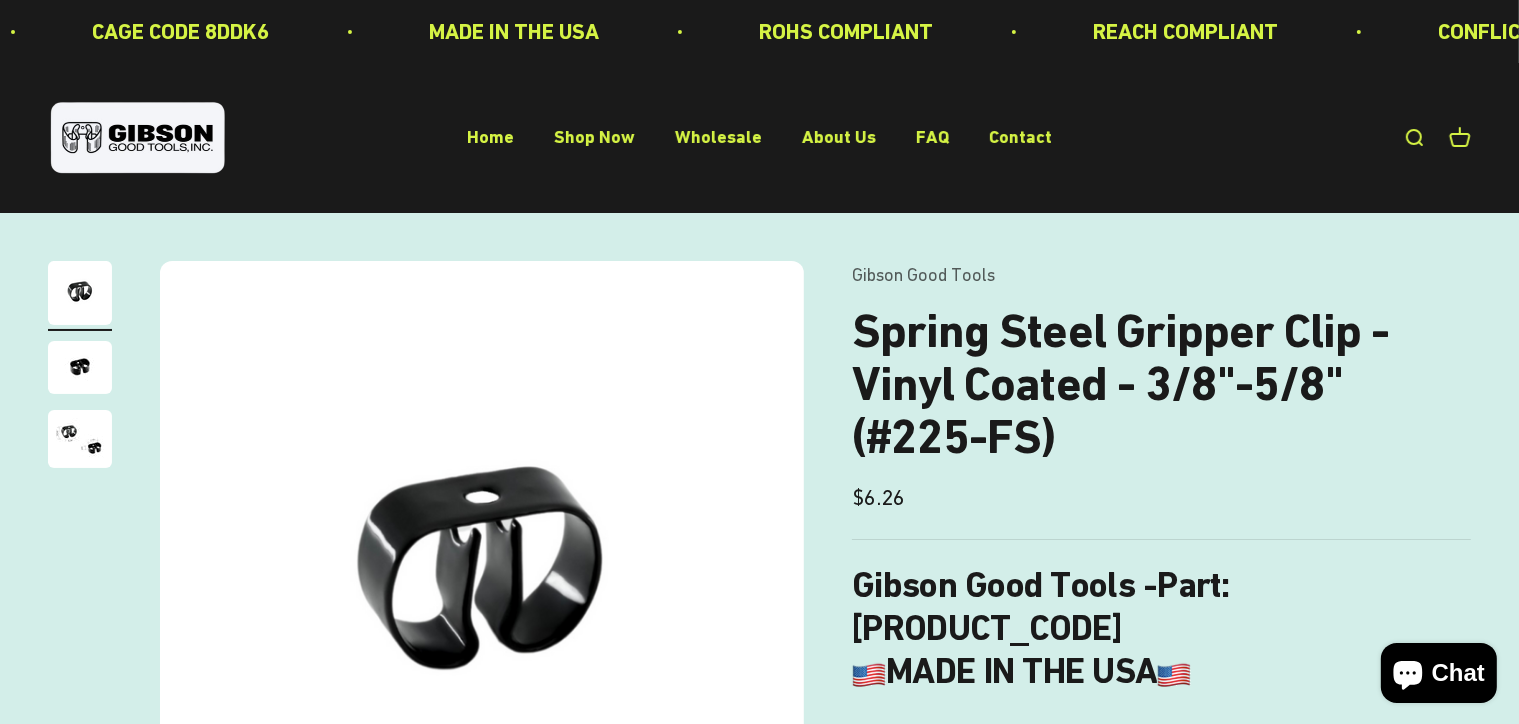 click at bounding box center (482, 583) 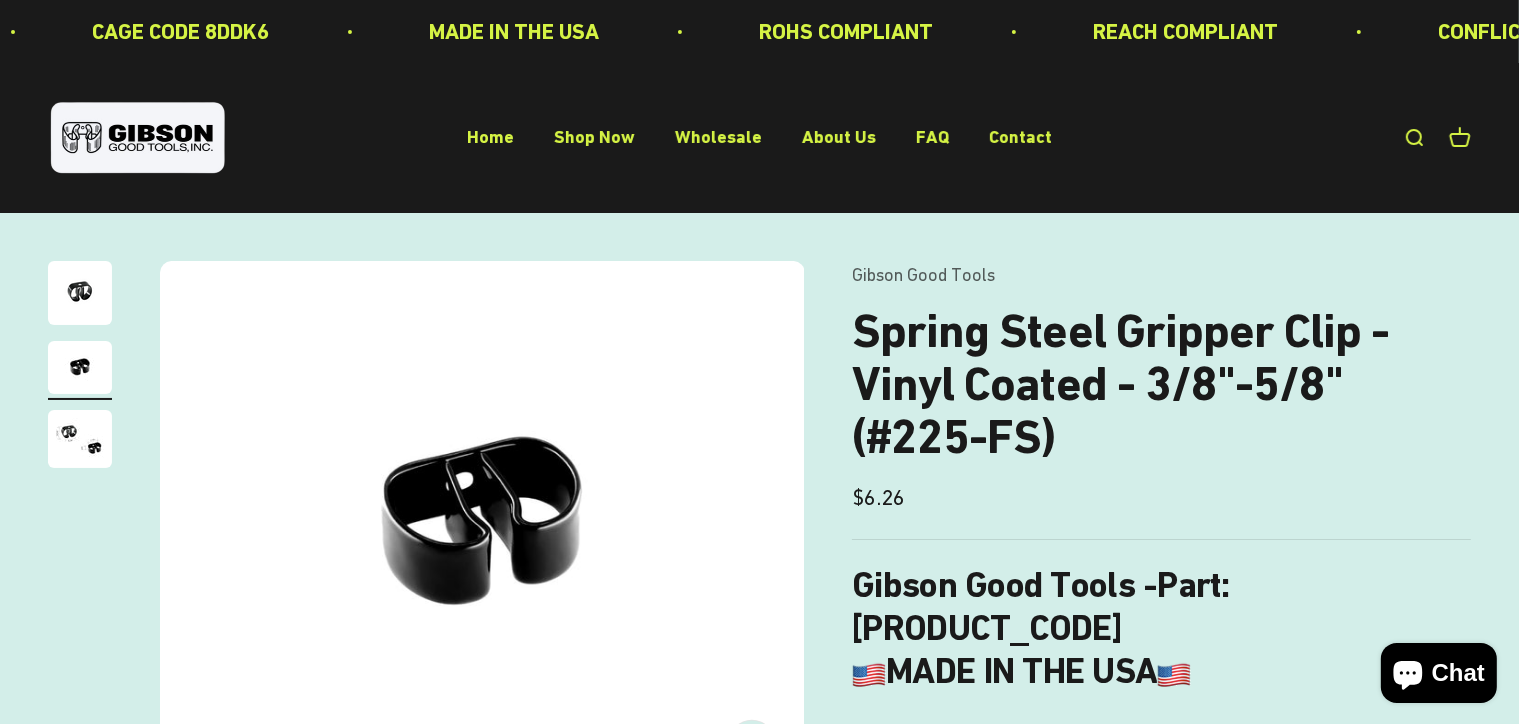 scroll, scrollTop: 0, scrollLeft: 668, axis: horizontal 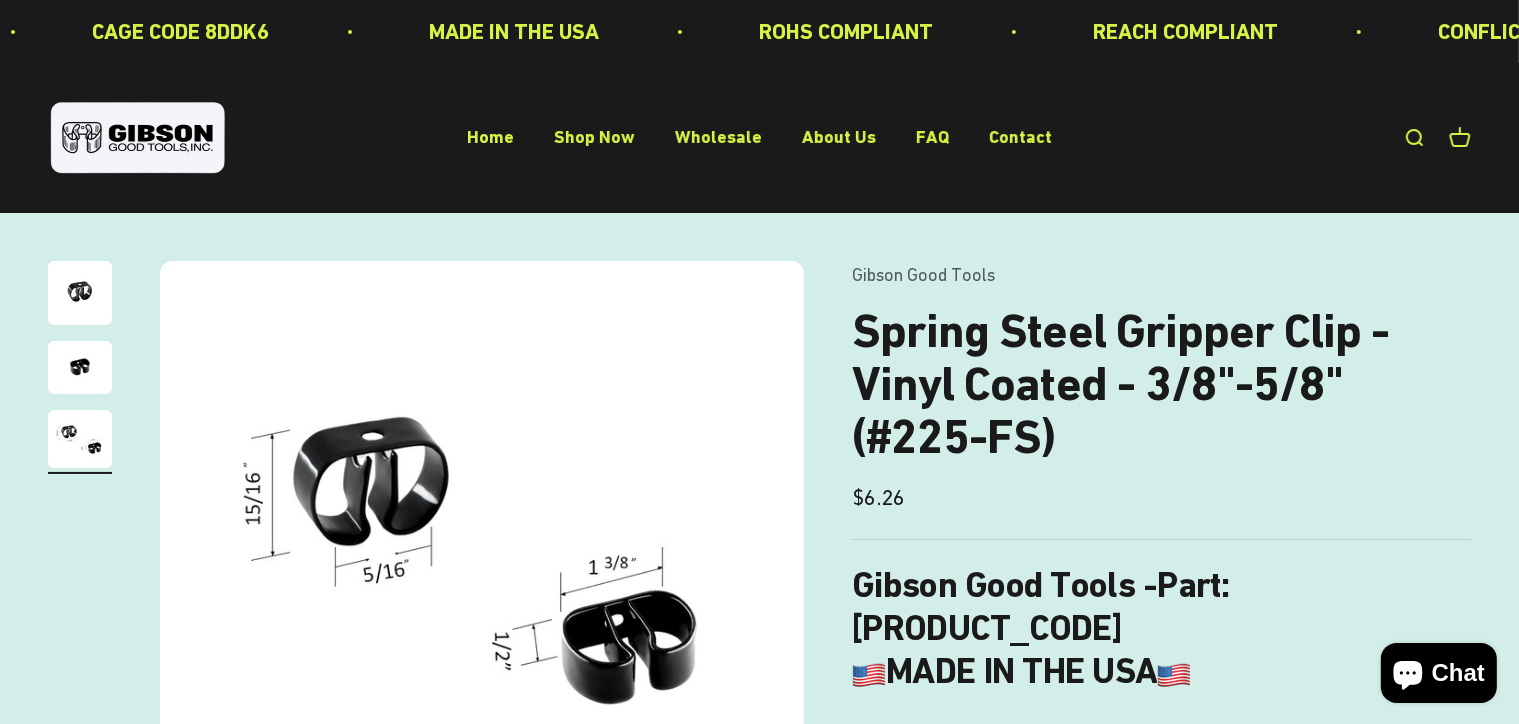 click at bounding box center [482, 555] 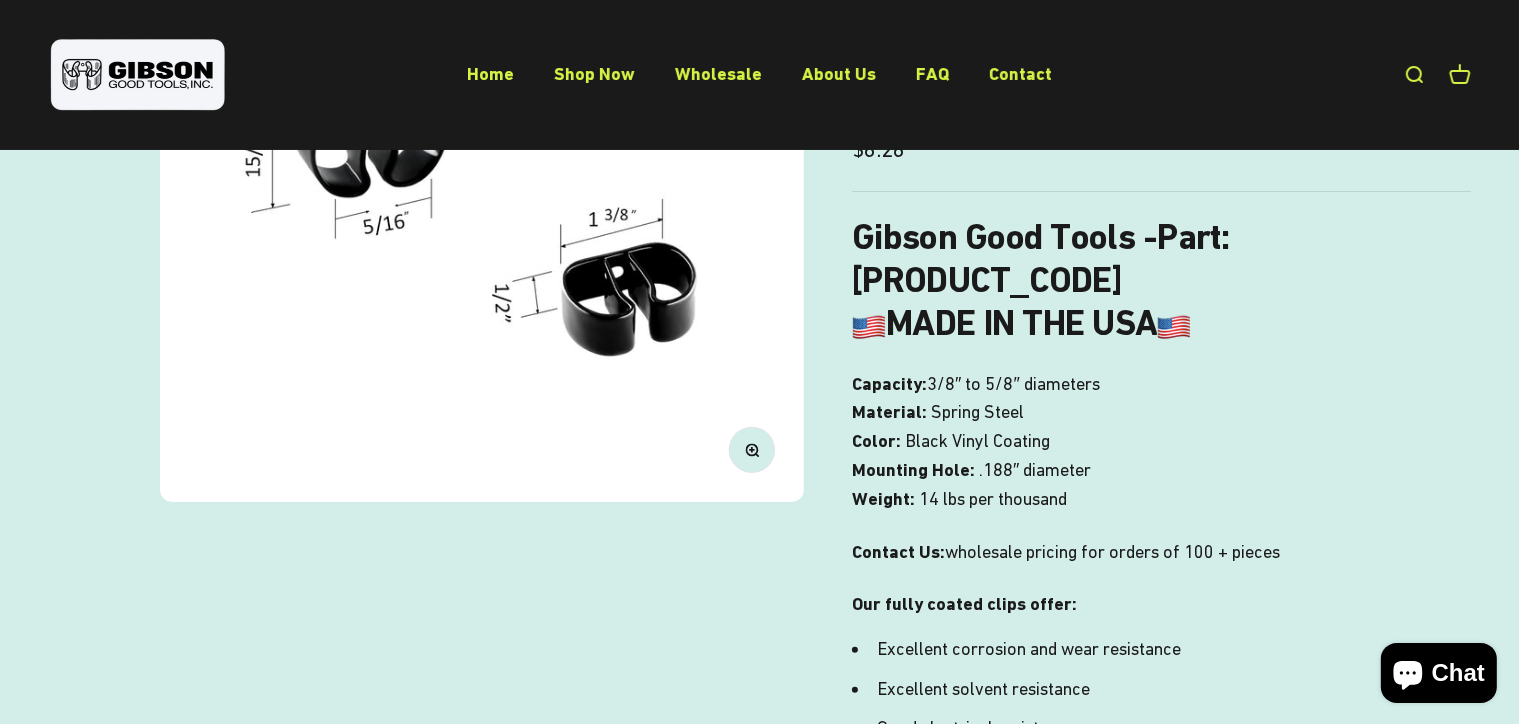 scroll, scrollTop: 293, scrollLeft: 0, axis: vertical 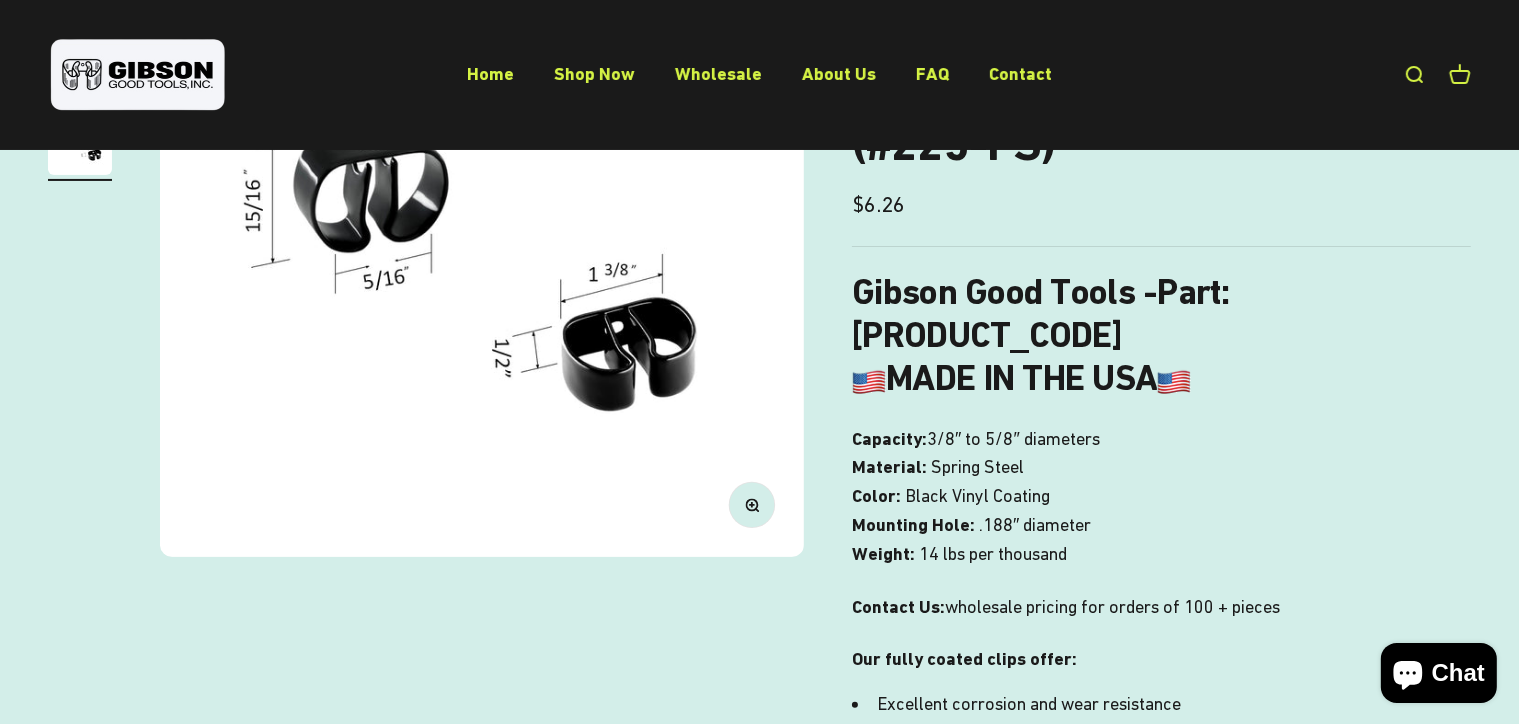 click at bounding box center (482, 262) 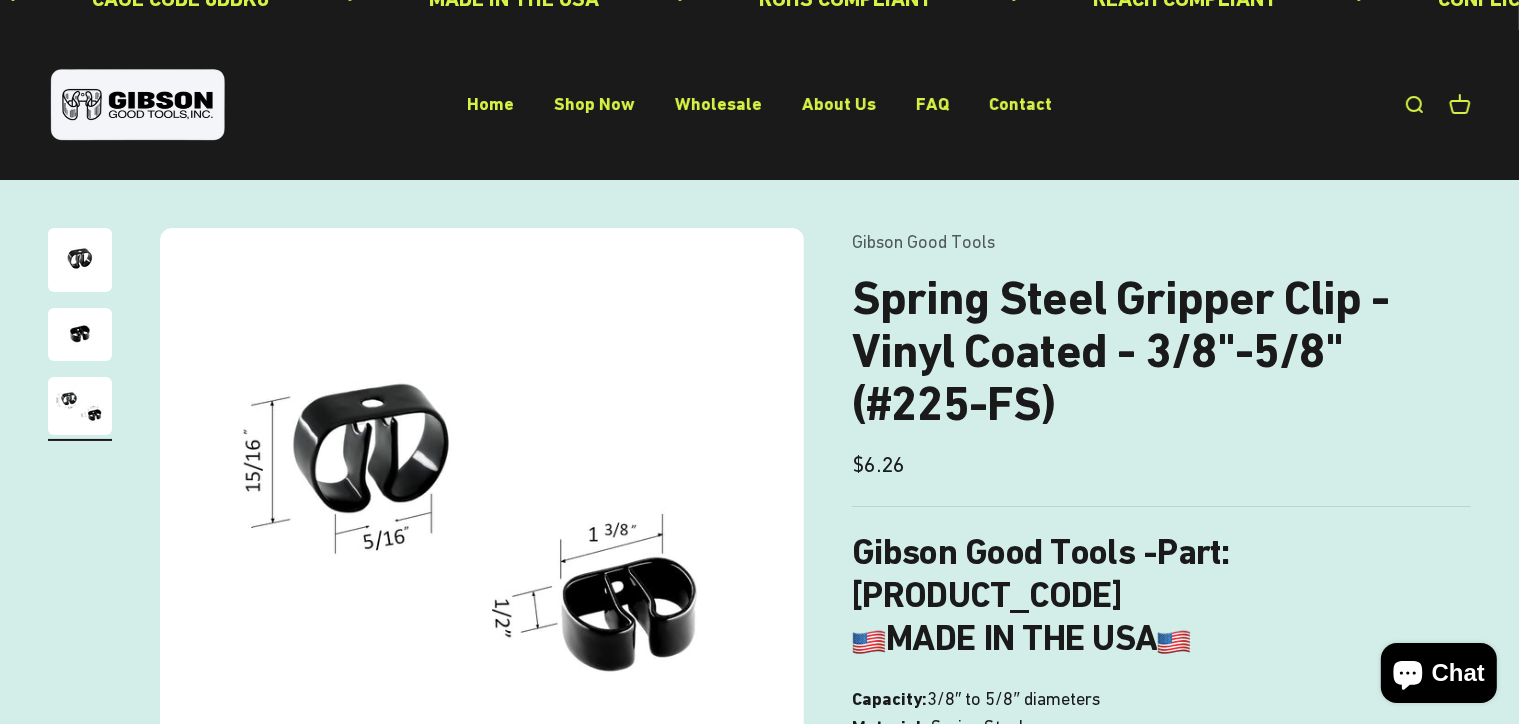 scroll, scrollTop: 0, scrollLeft: 0, axis: both 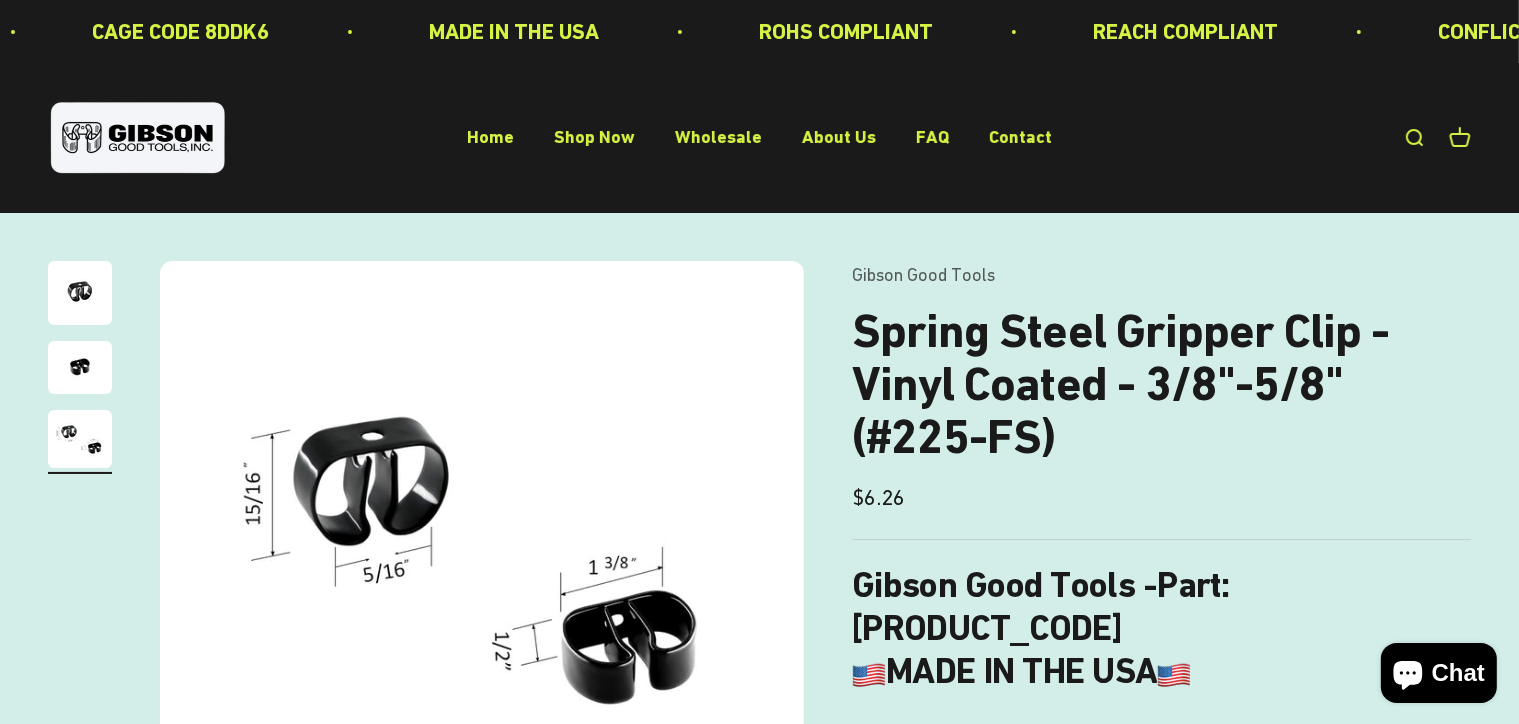click at bounding box center [80, 367] 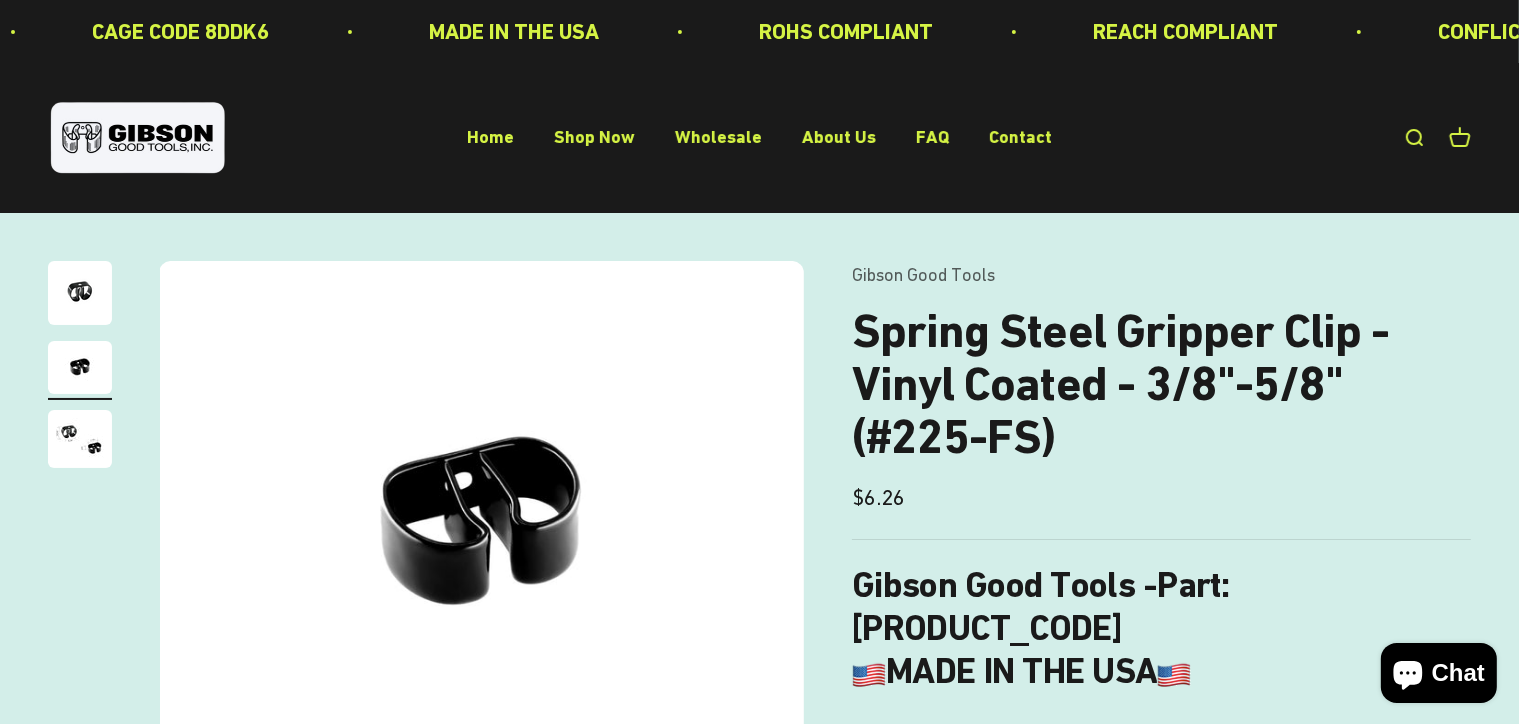 scroll, scrollTop: 0, scrollLeft: 668, axis: horizontal 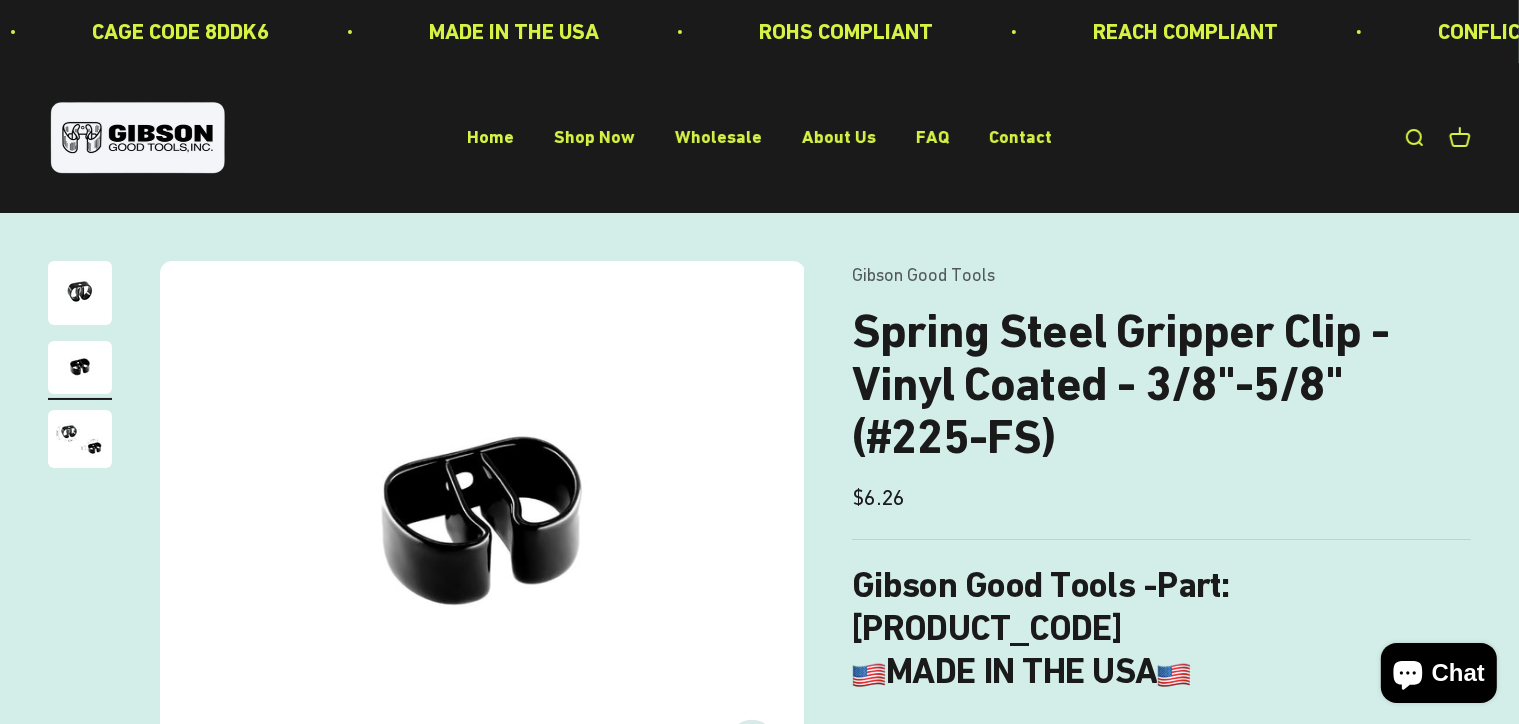 click at bounding box center (80, 293) 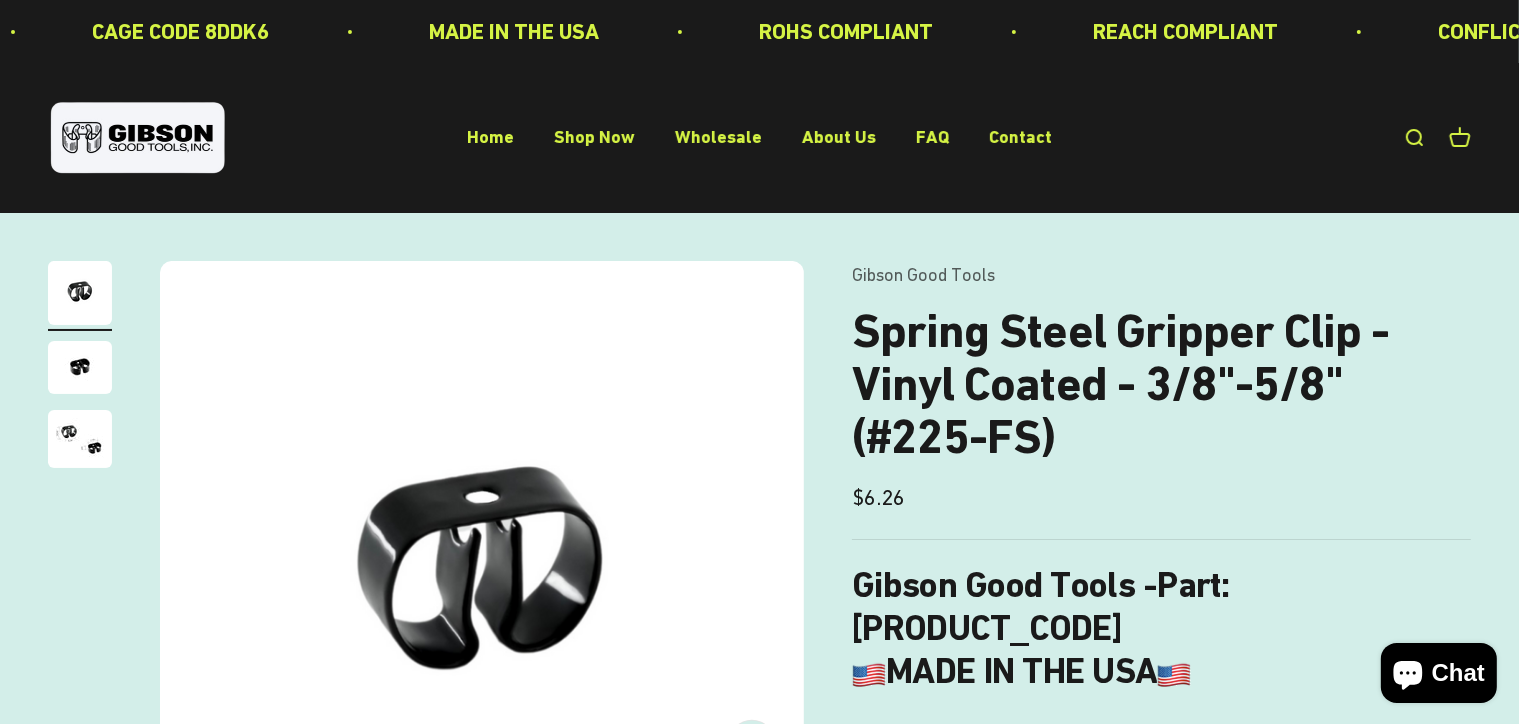 scroll, scrollTop: 0, scrollLeft: 0, axis: both 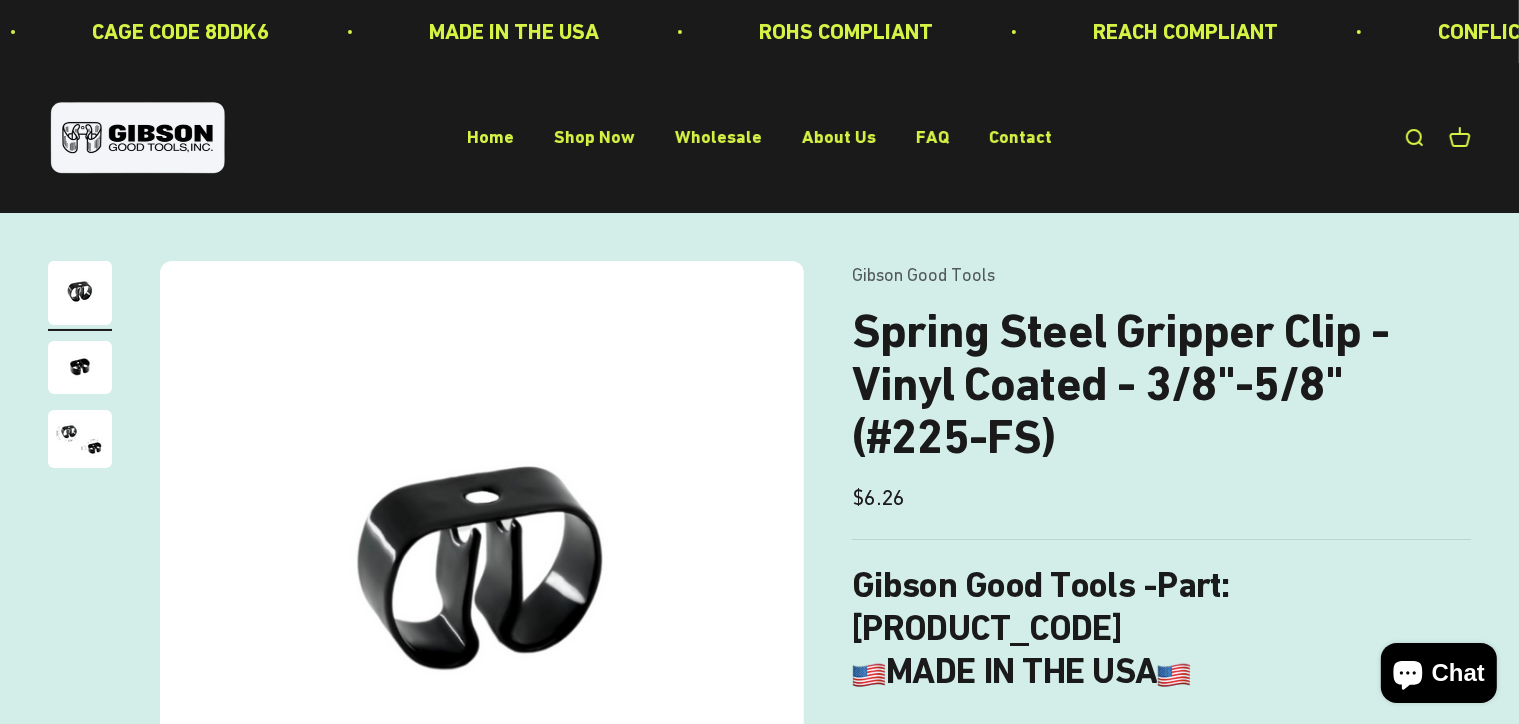 click at bounding box center [138, 138] 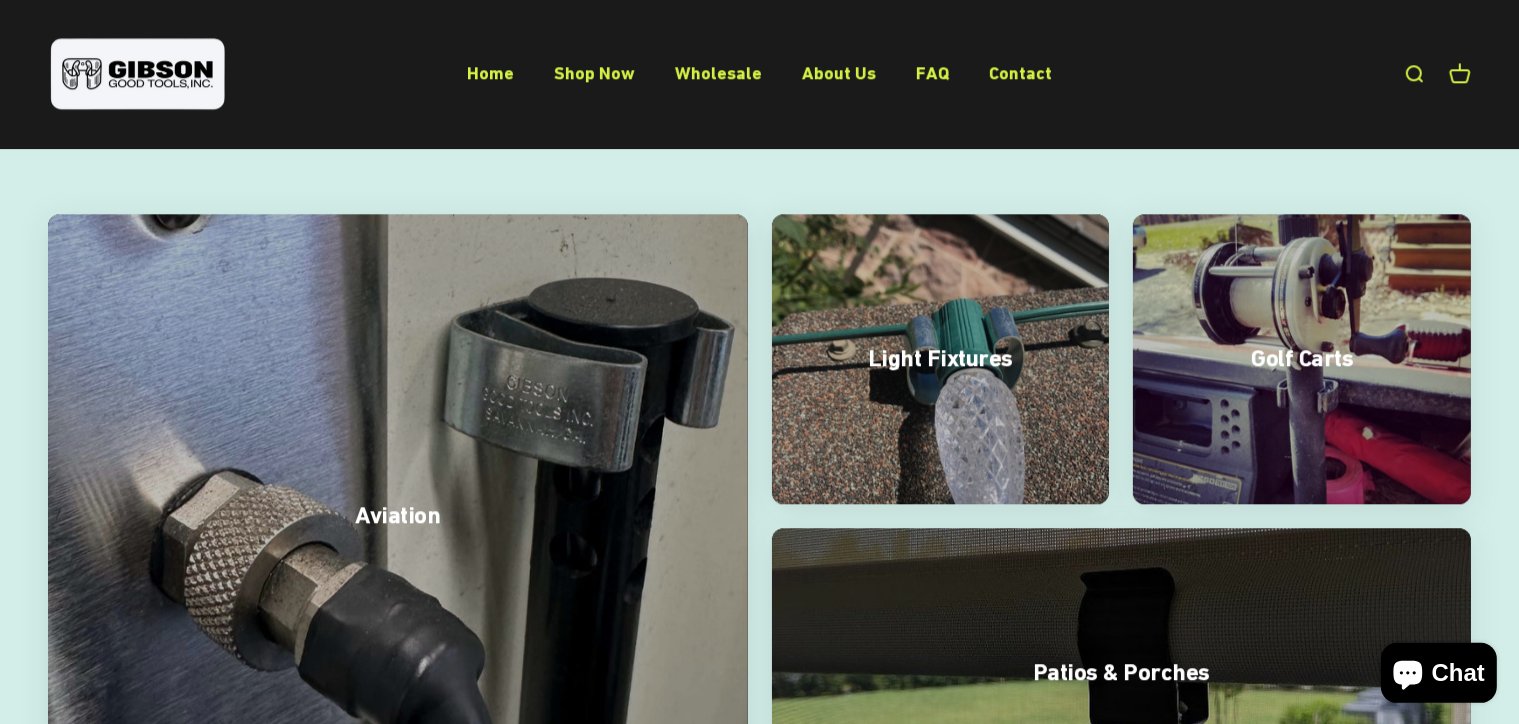 scroll, scrollTop: 5328, scrollLeft: 0, axis: vertical 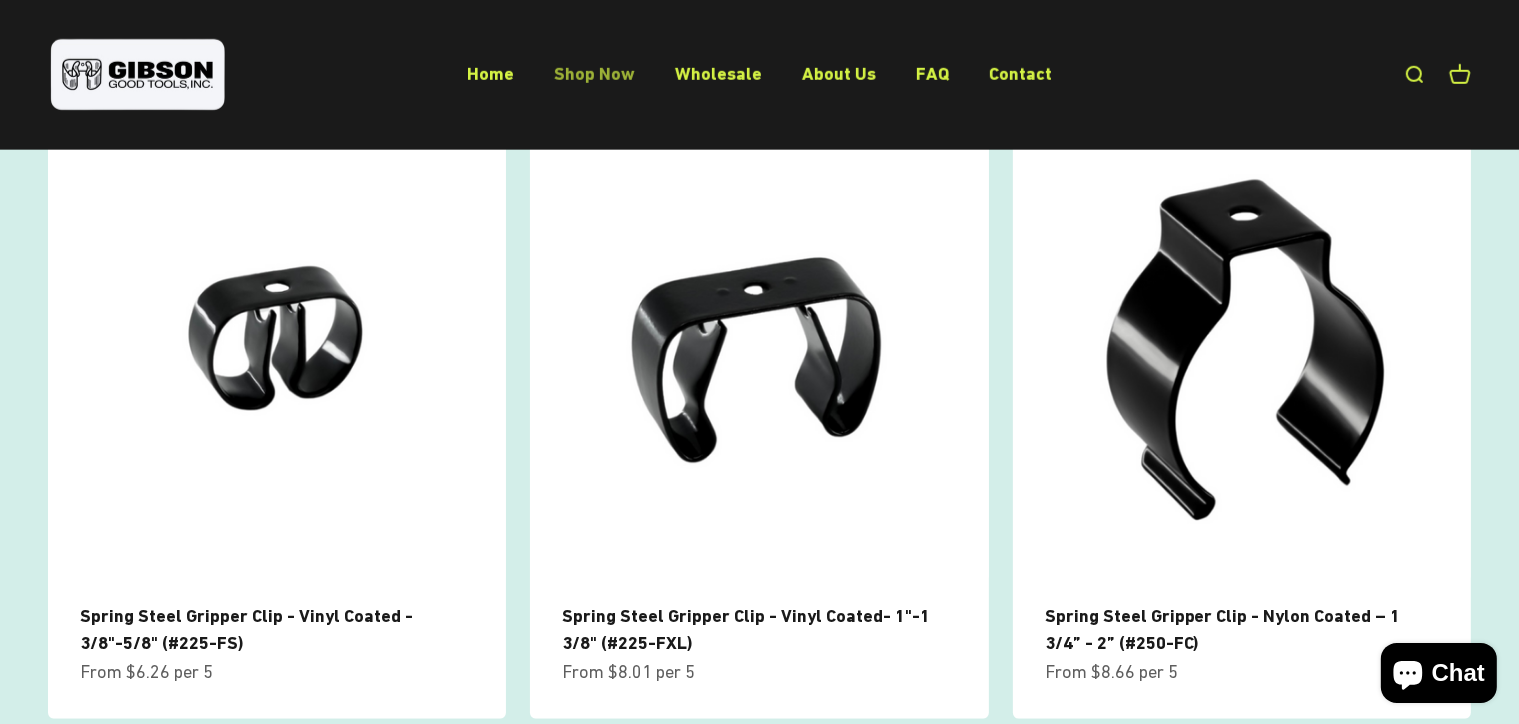 click on "Shop Now" at bounding box center [594, 73] 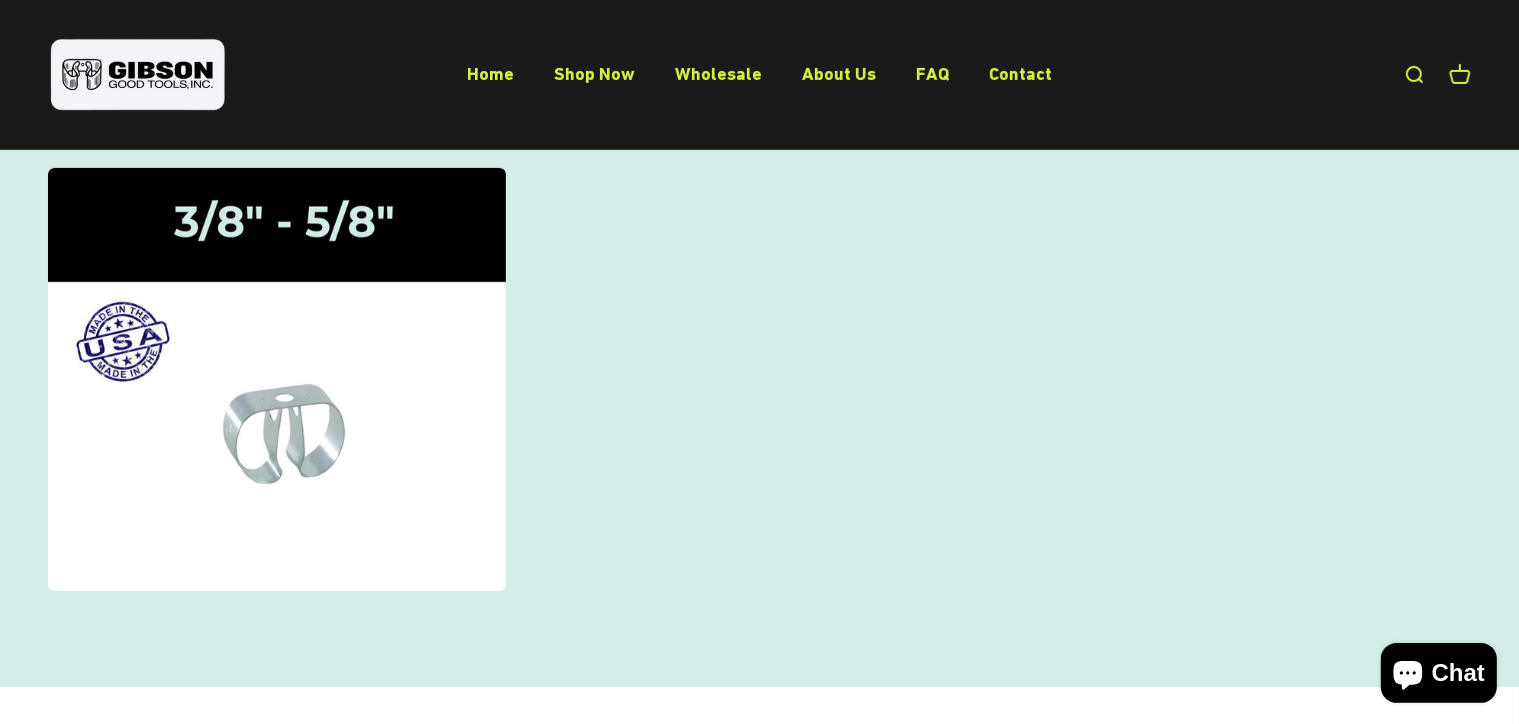 scroll, scrollTop: 633, scrollLeft: 0, axis: vertical 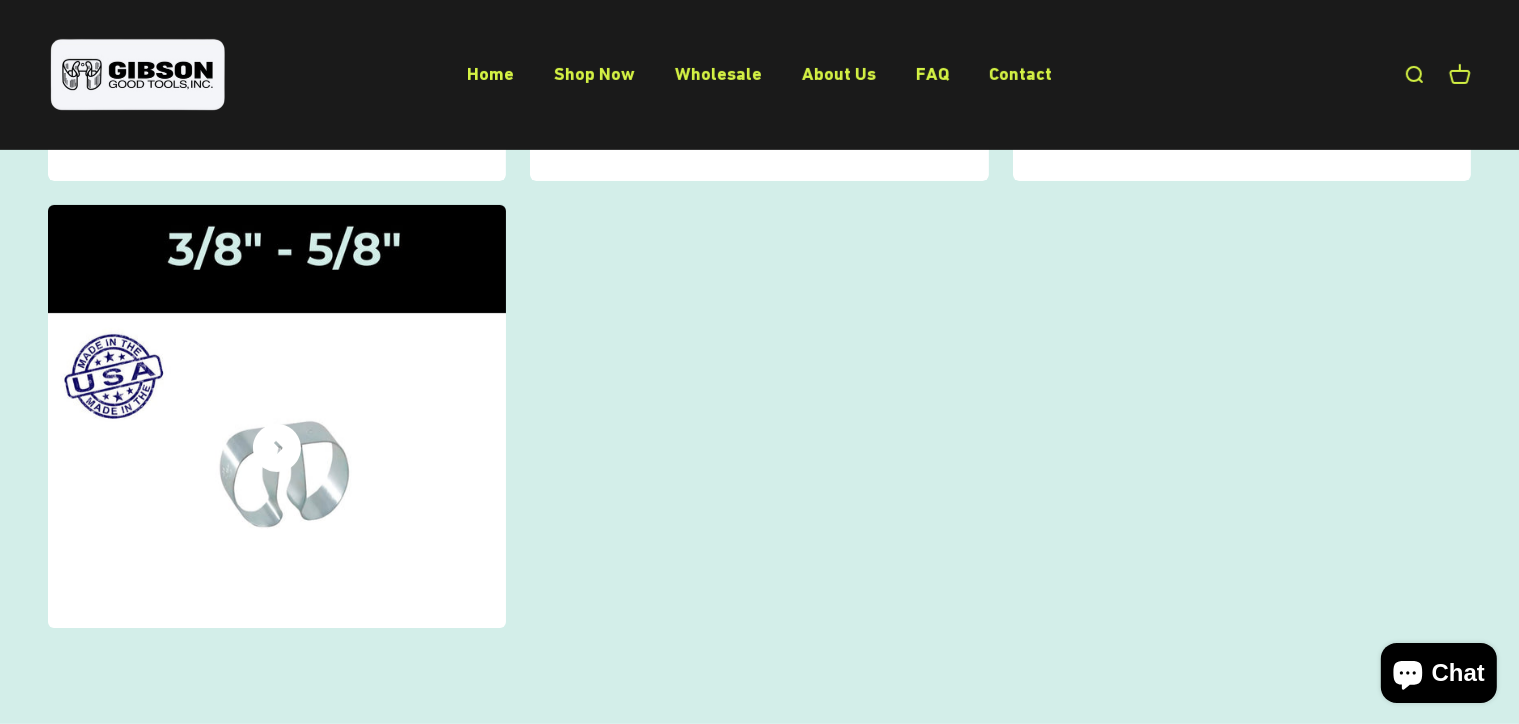 click at bounding box center (277, 416) 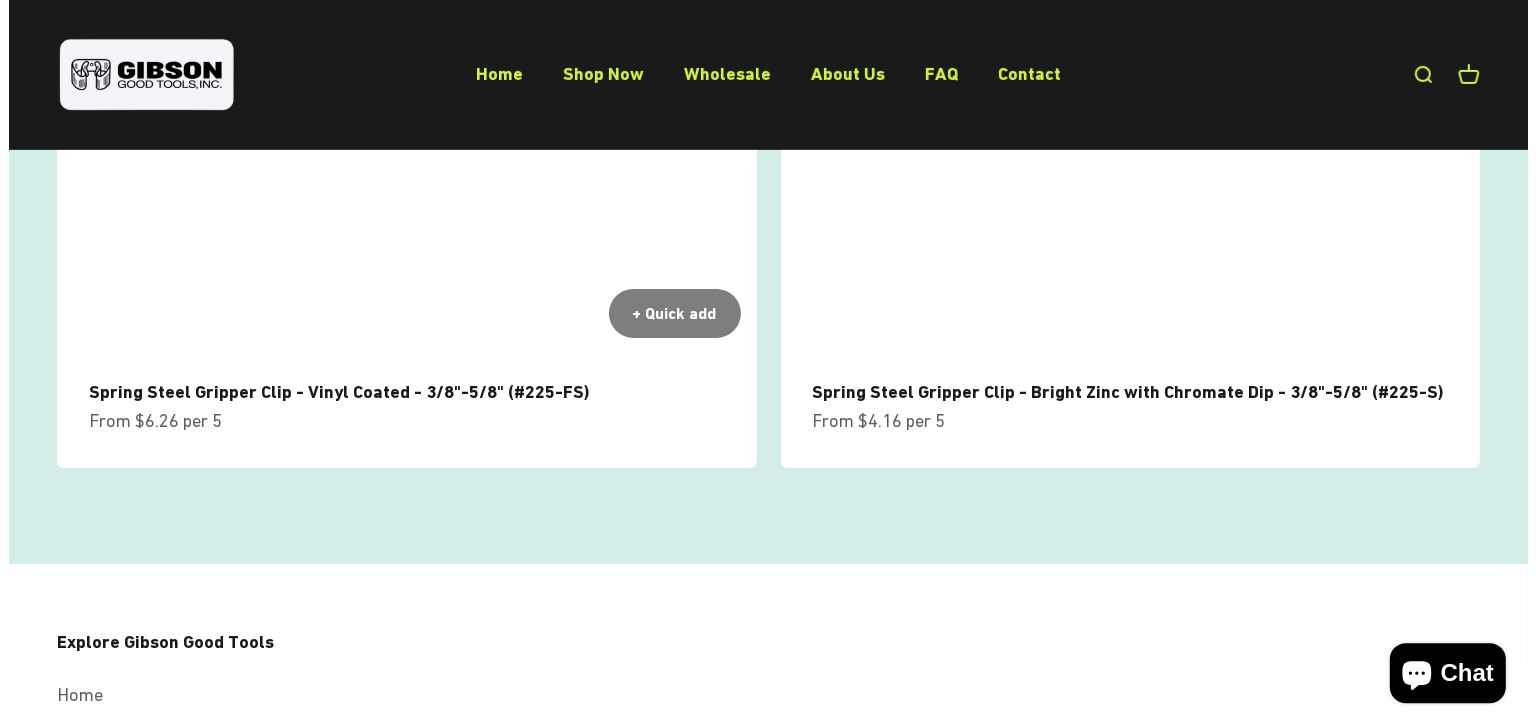 scroll, scrollTop: 633, scrollLeft: 0, axis: vertical 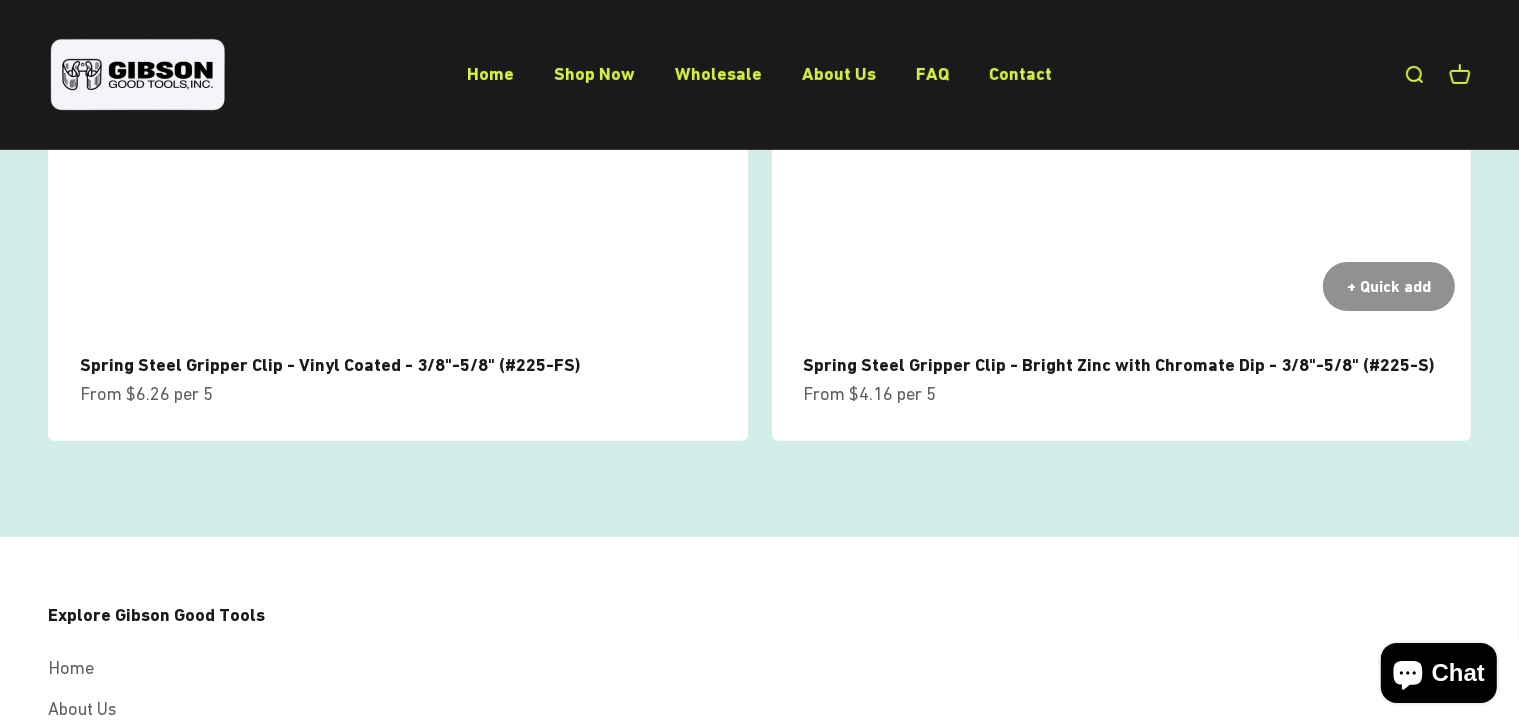 click on "+ Quick add" at bounding box center (1389, 287) 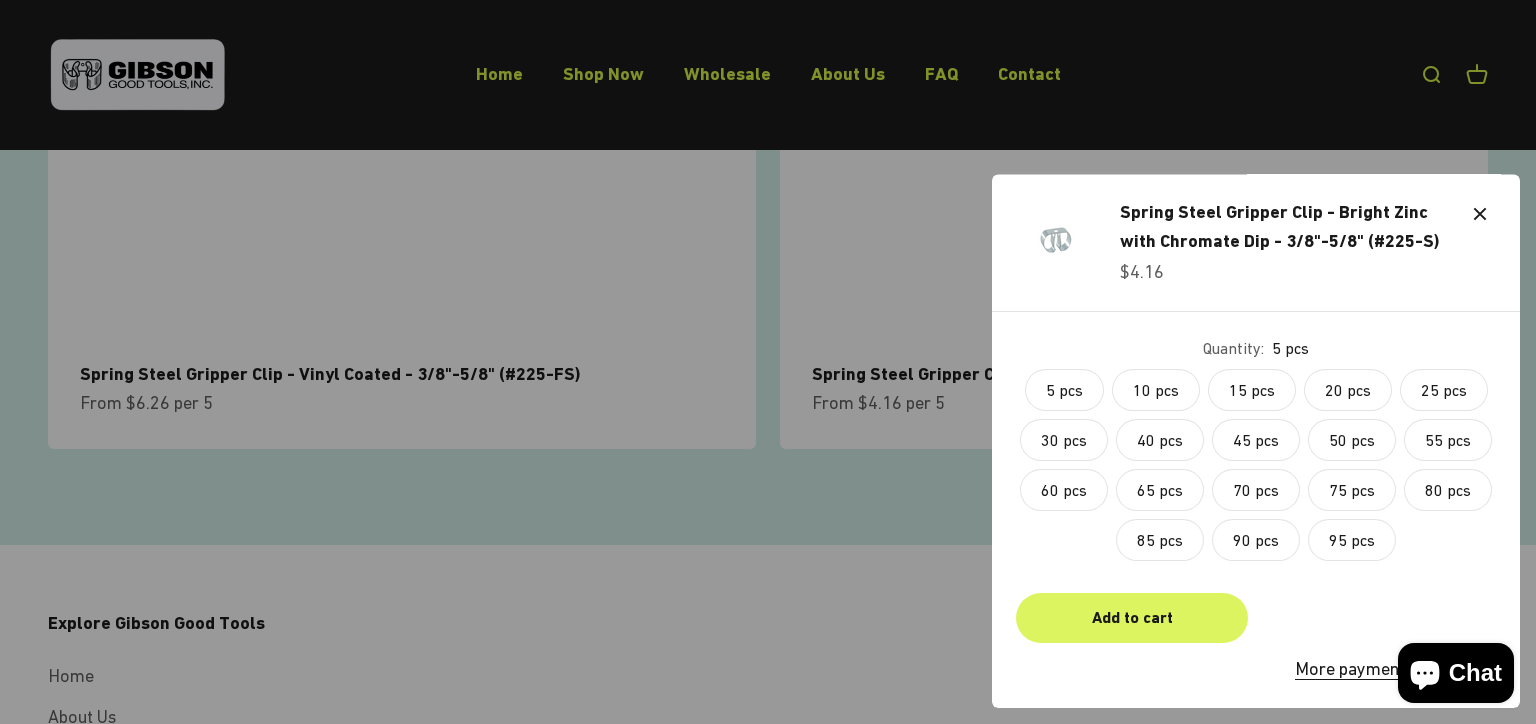 click on "Add to cart" at bounding box center [1132, 618] 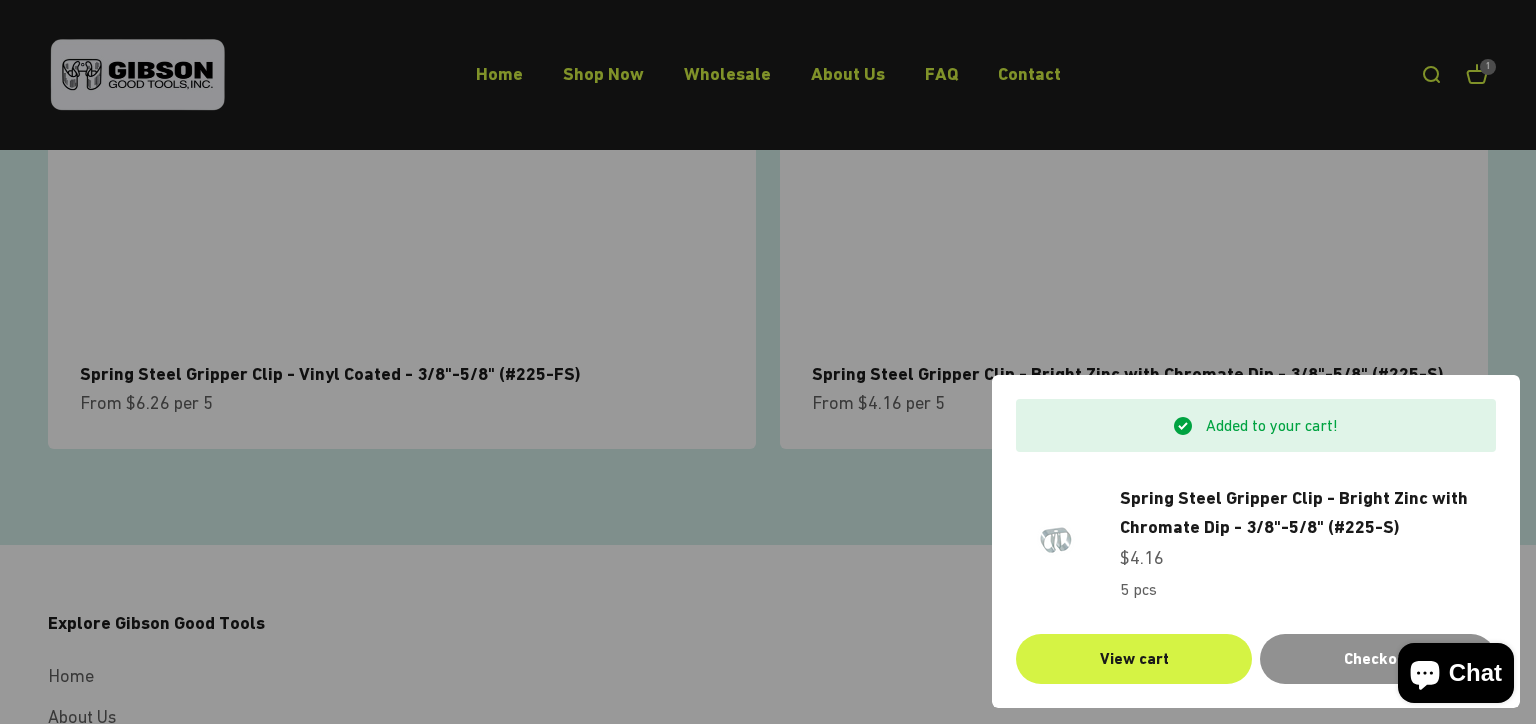 click on "Checkout" at bounding box center (1378, 659) 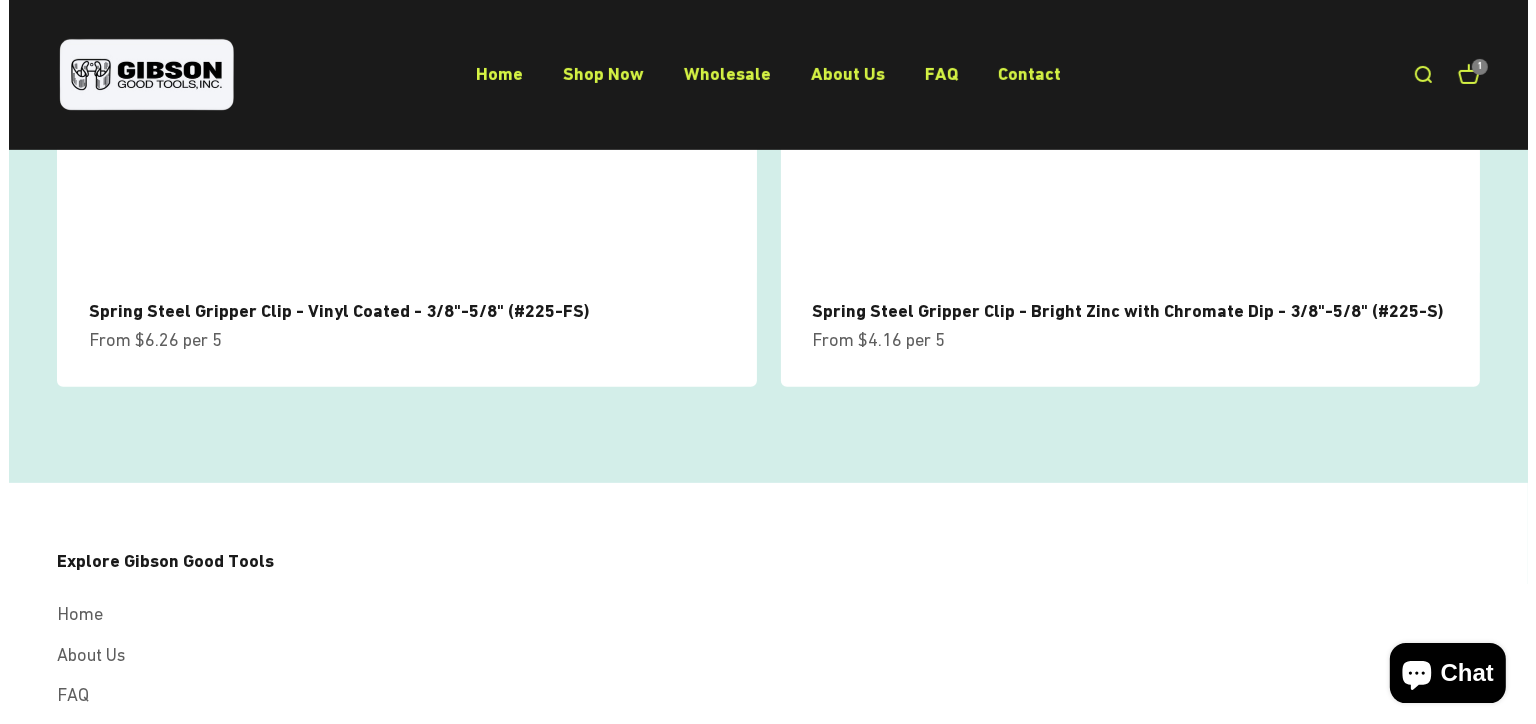 scroll, scrollTop: 633, scrollLeft: 0, axis: vertical 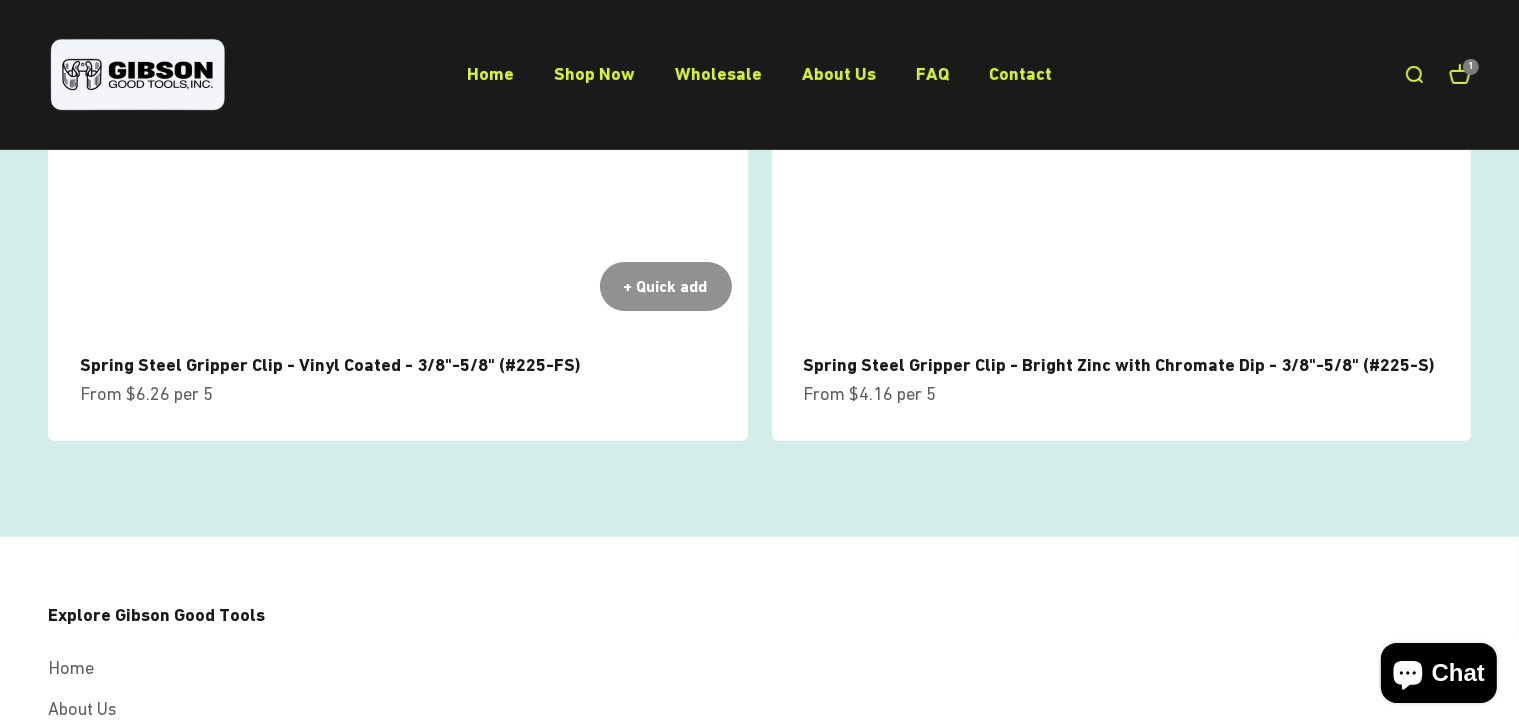 click on "+ Quick add" at bounding box center (666, 287) 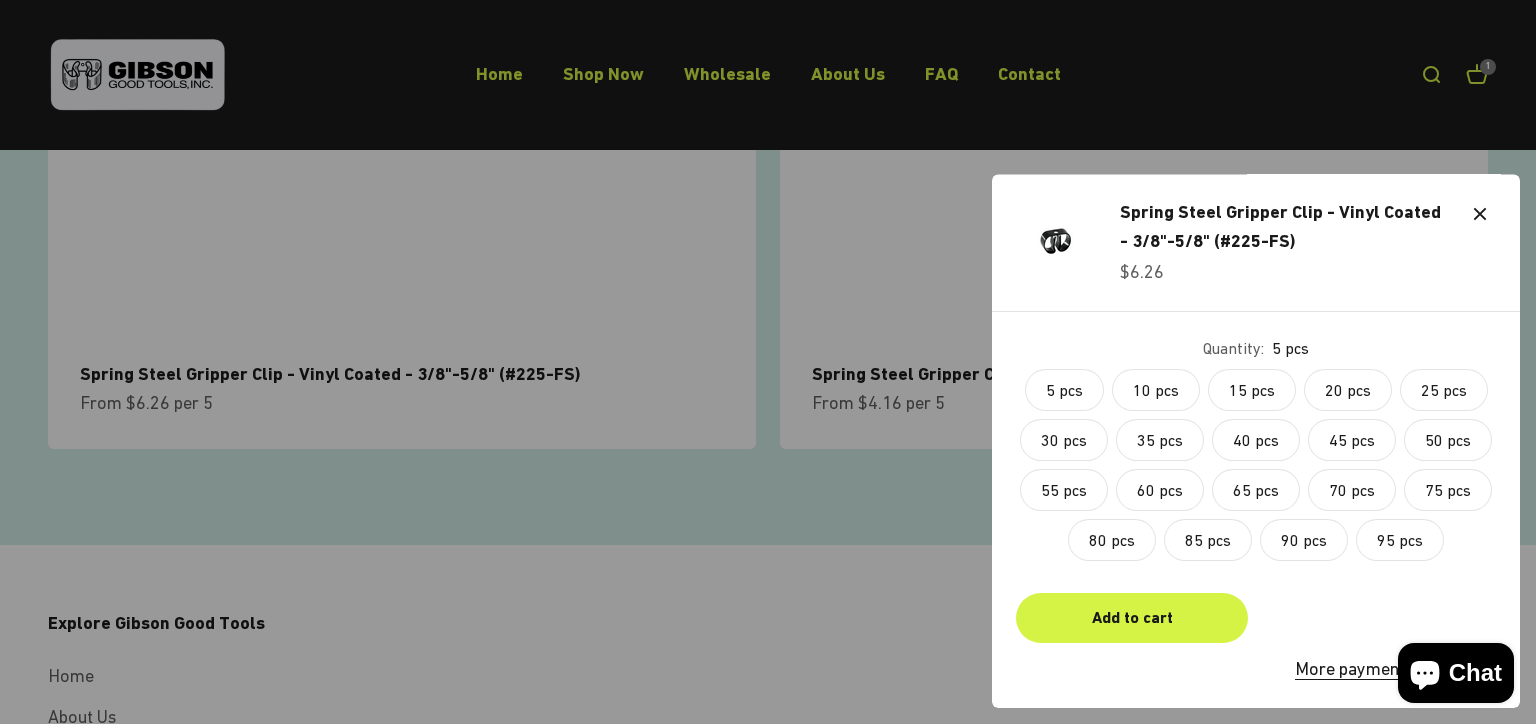 click on "10 pcs" at bounding box center [1156, 390] 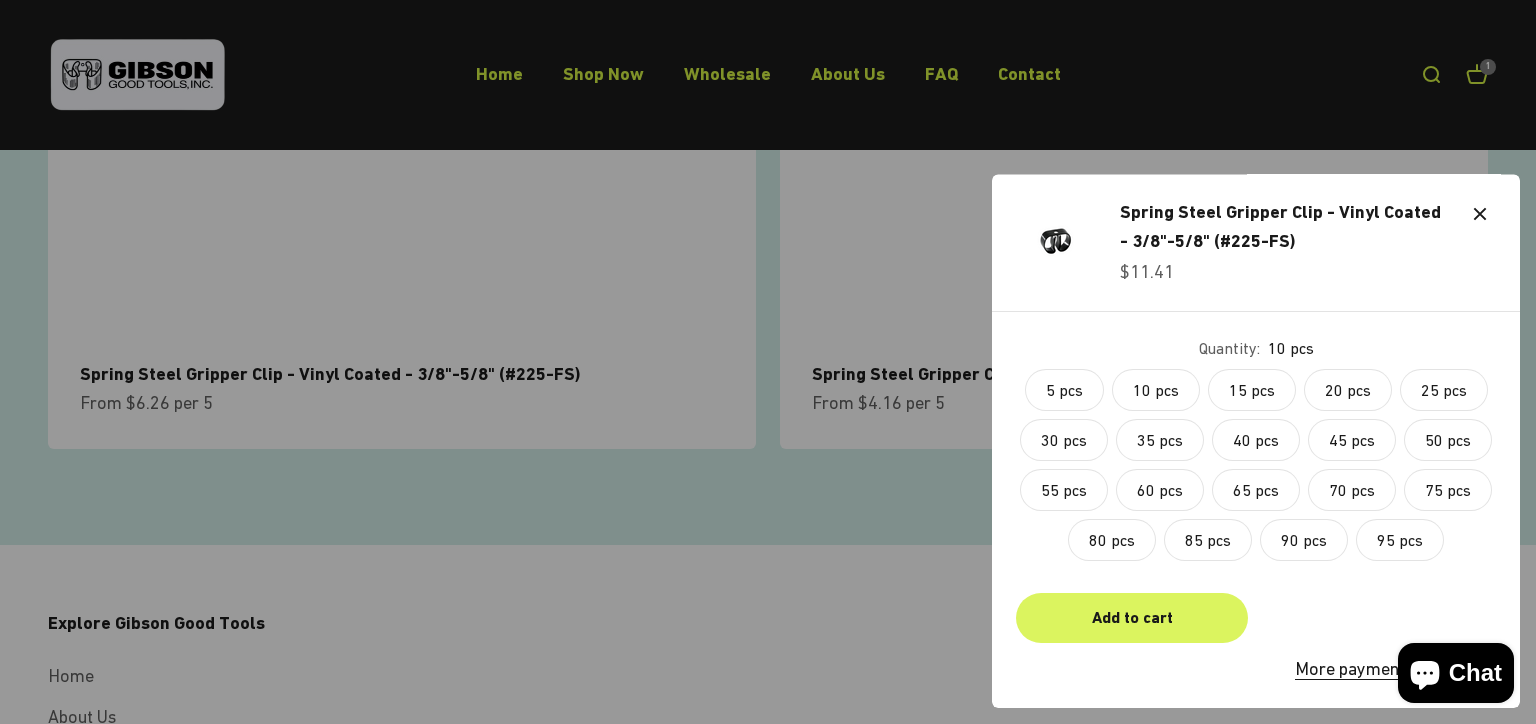 click on "Add to cart" at bounding box center [1132, 618] 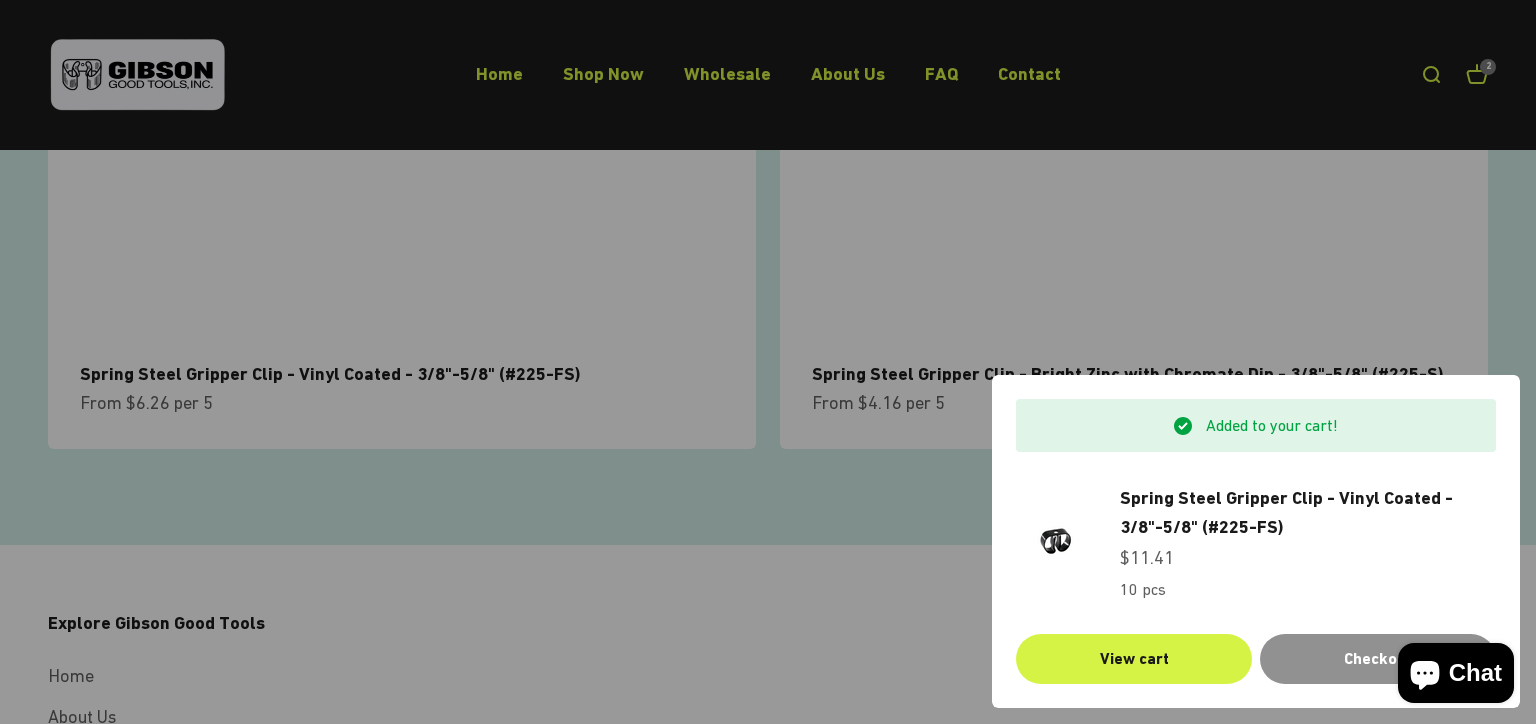 click on "Checkout" at bounding box center (1378, 659) 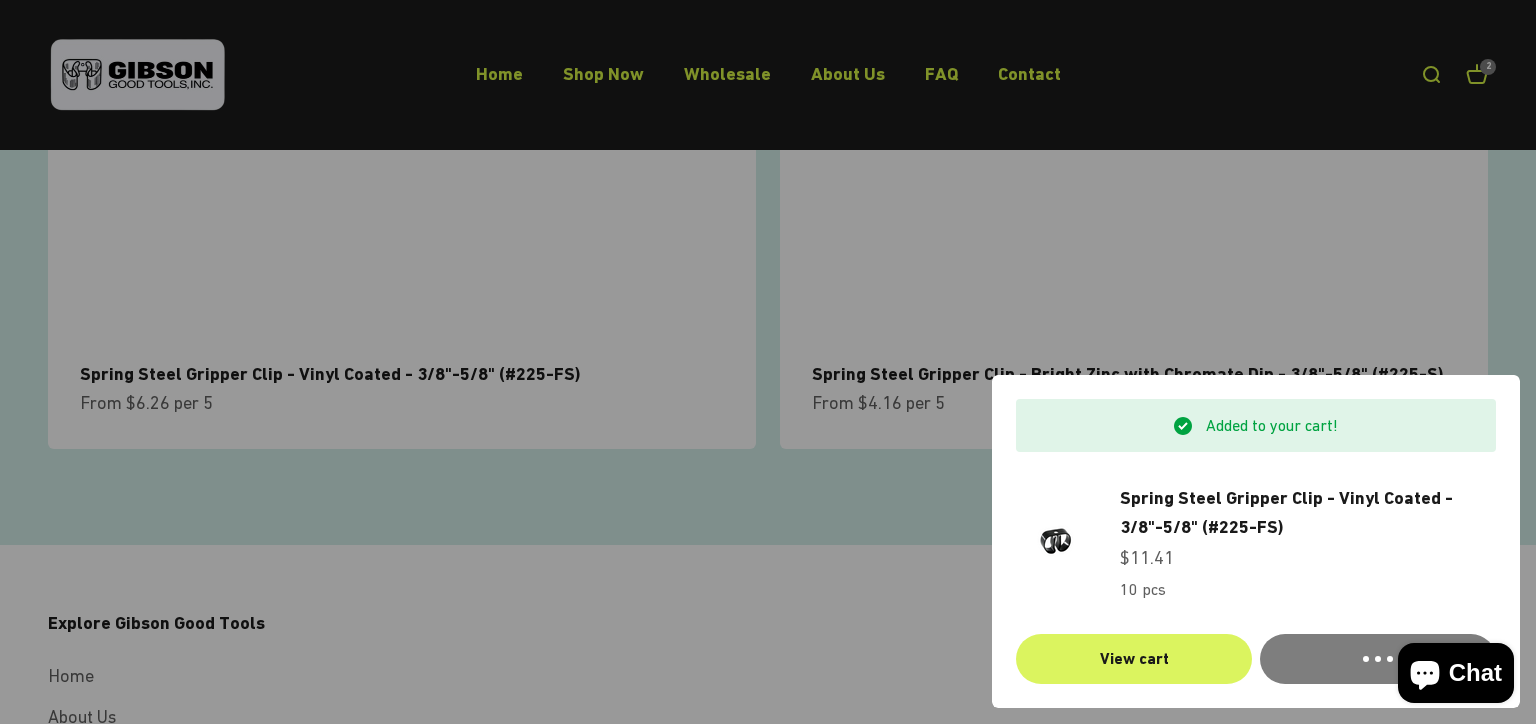 click on "View cart" at bounding box center [1134, 659] 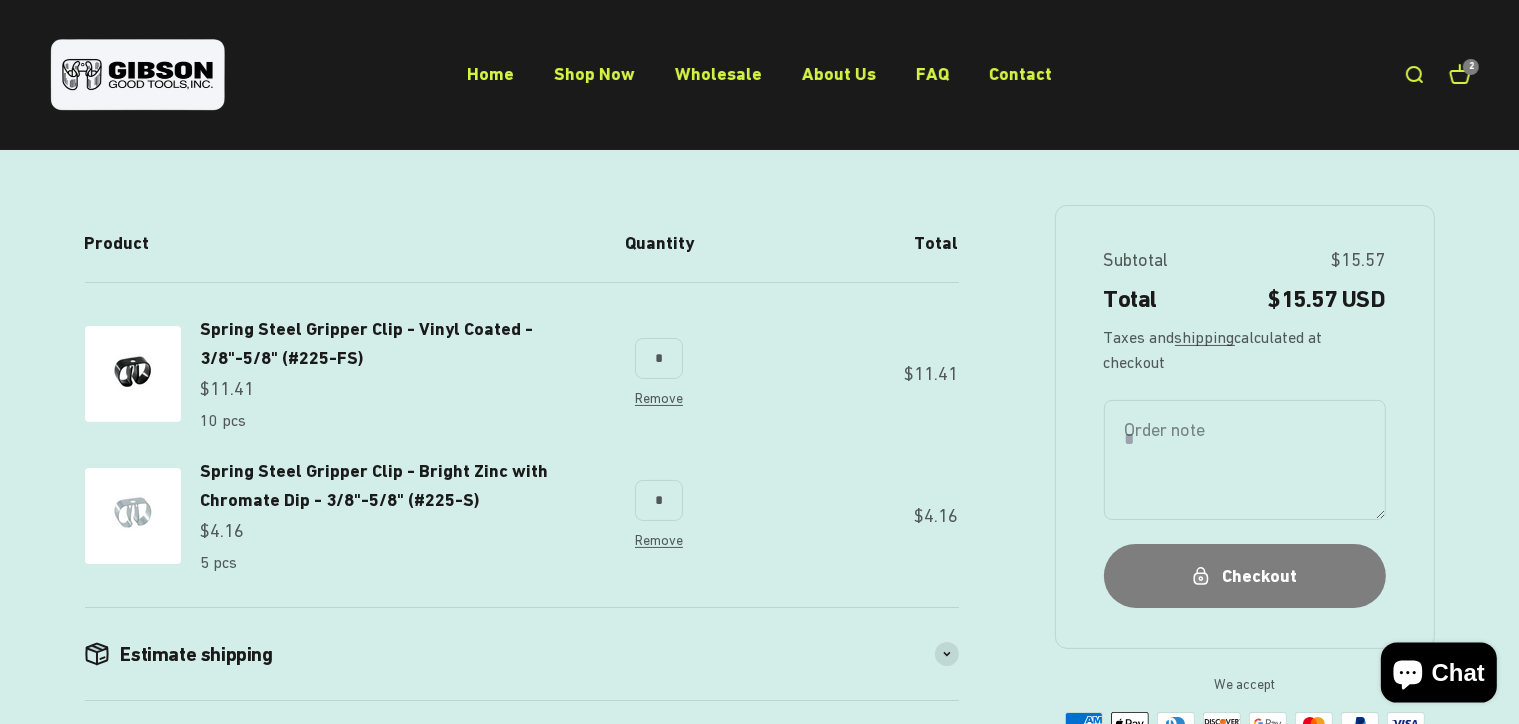 scroll, scrollTop: 211, scrollLeft: 0, axis: vertical 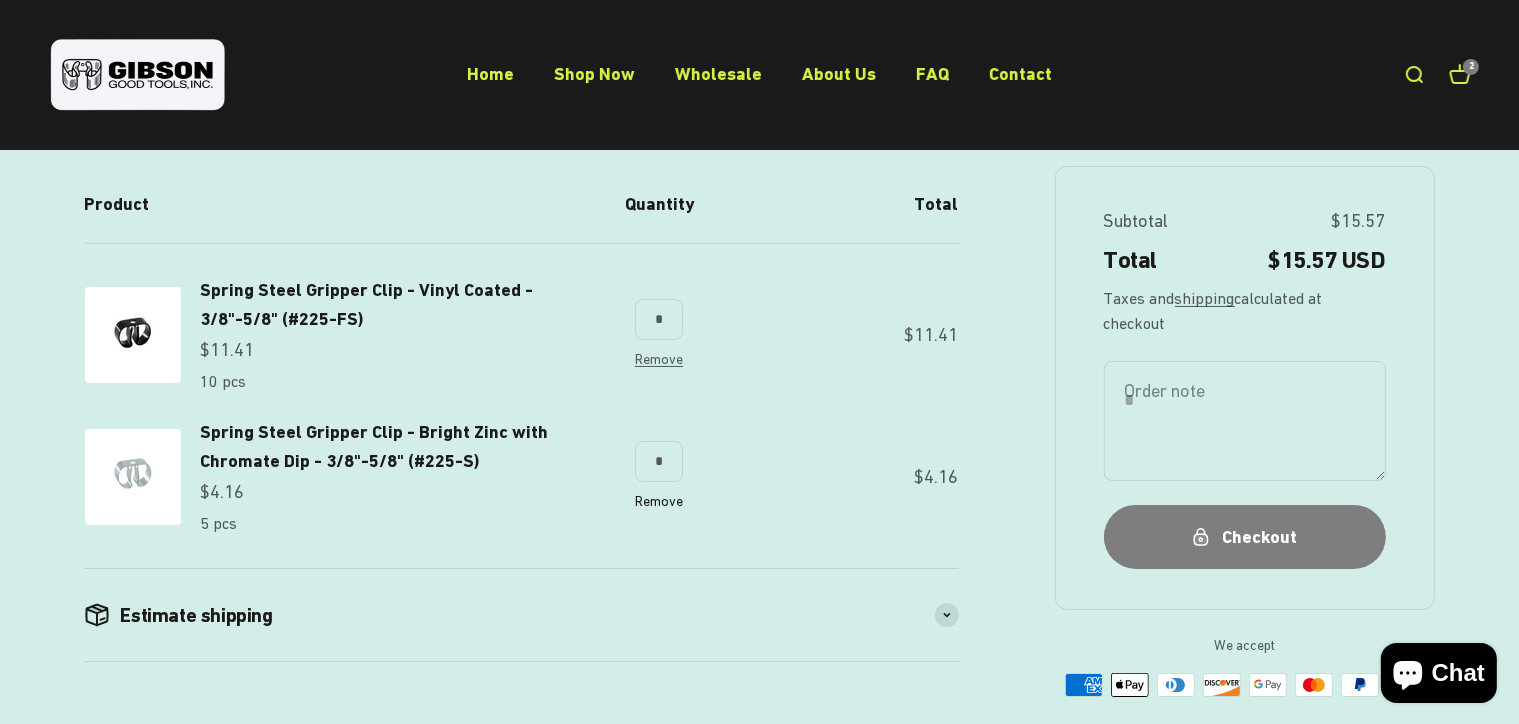 click on "Remove" at bounding box center (659, 501) 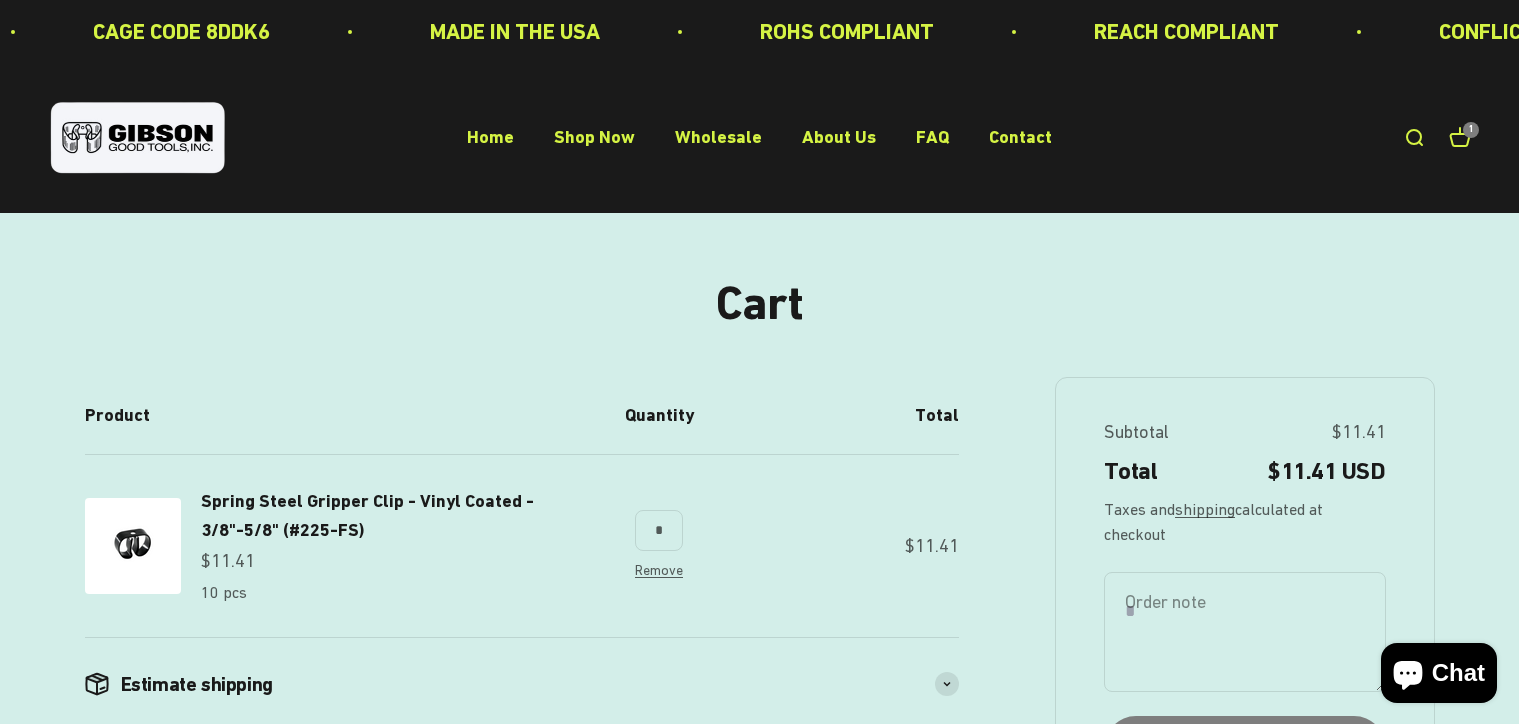 scroll, scrollTop: 211, scrollLeft: 0, axis: vertical 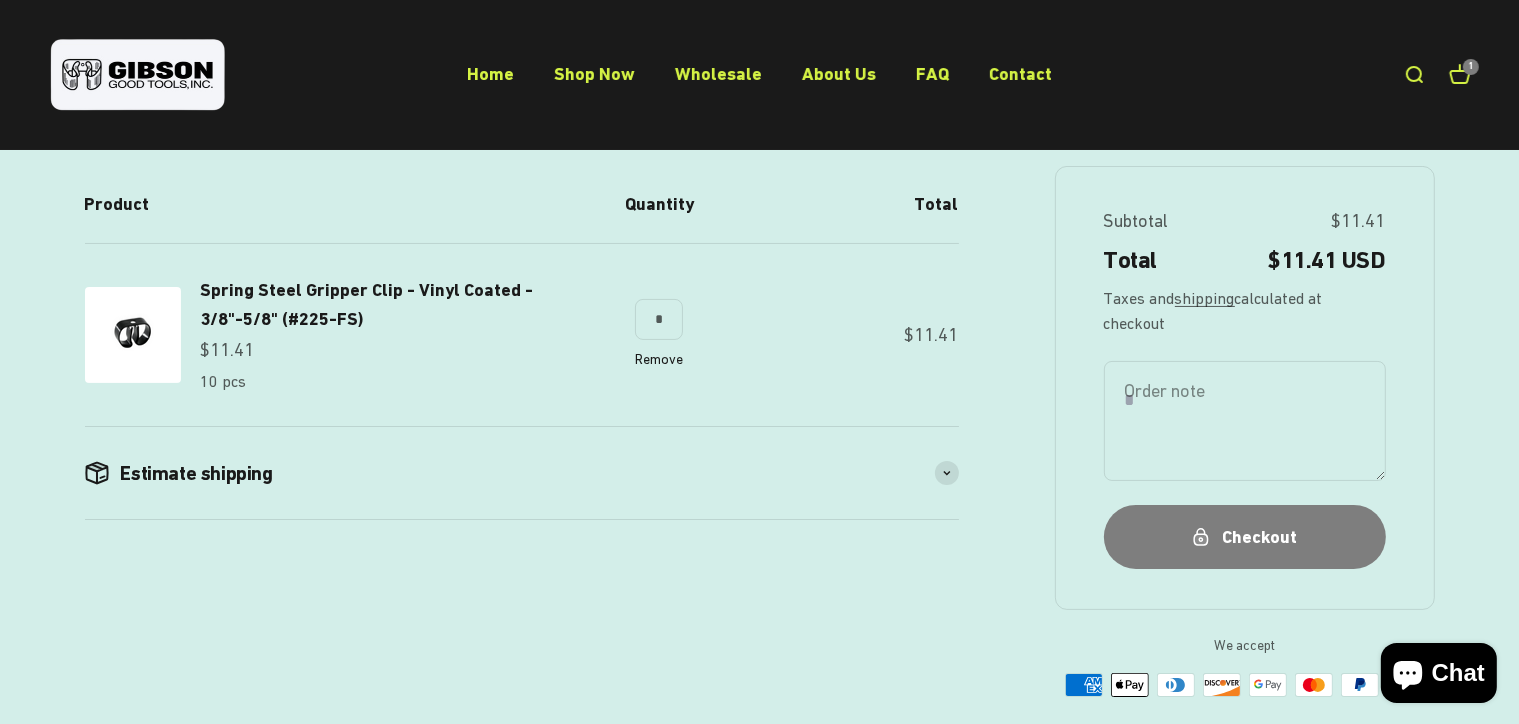 click on "Remove" at bounding box center [659, 359] 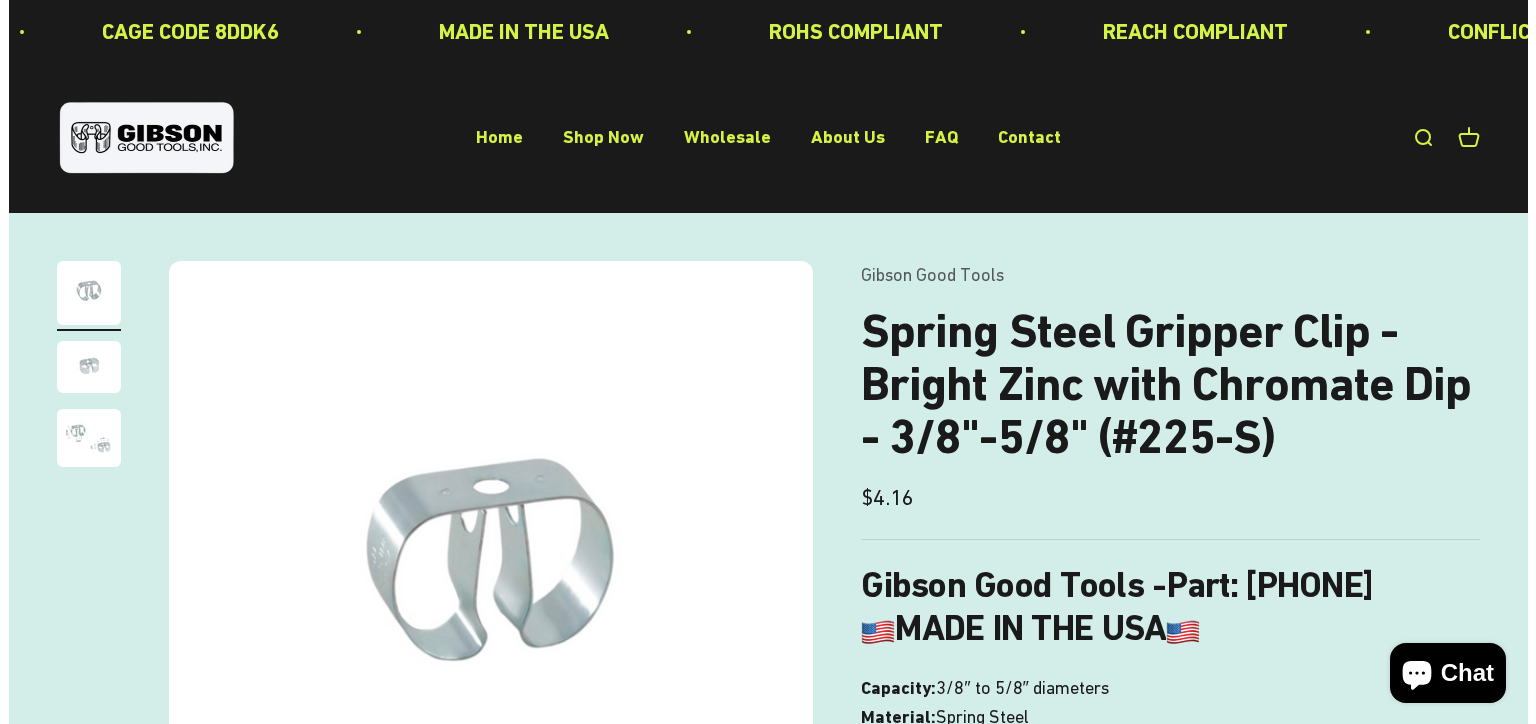 scroll, scrollTop: 528, scrollLeft: 0, axis: vertical 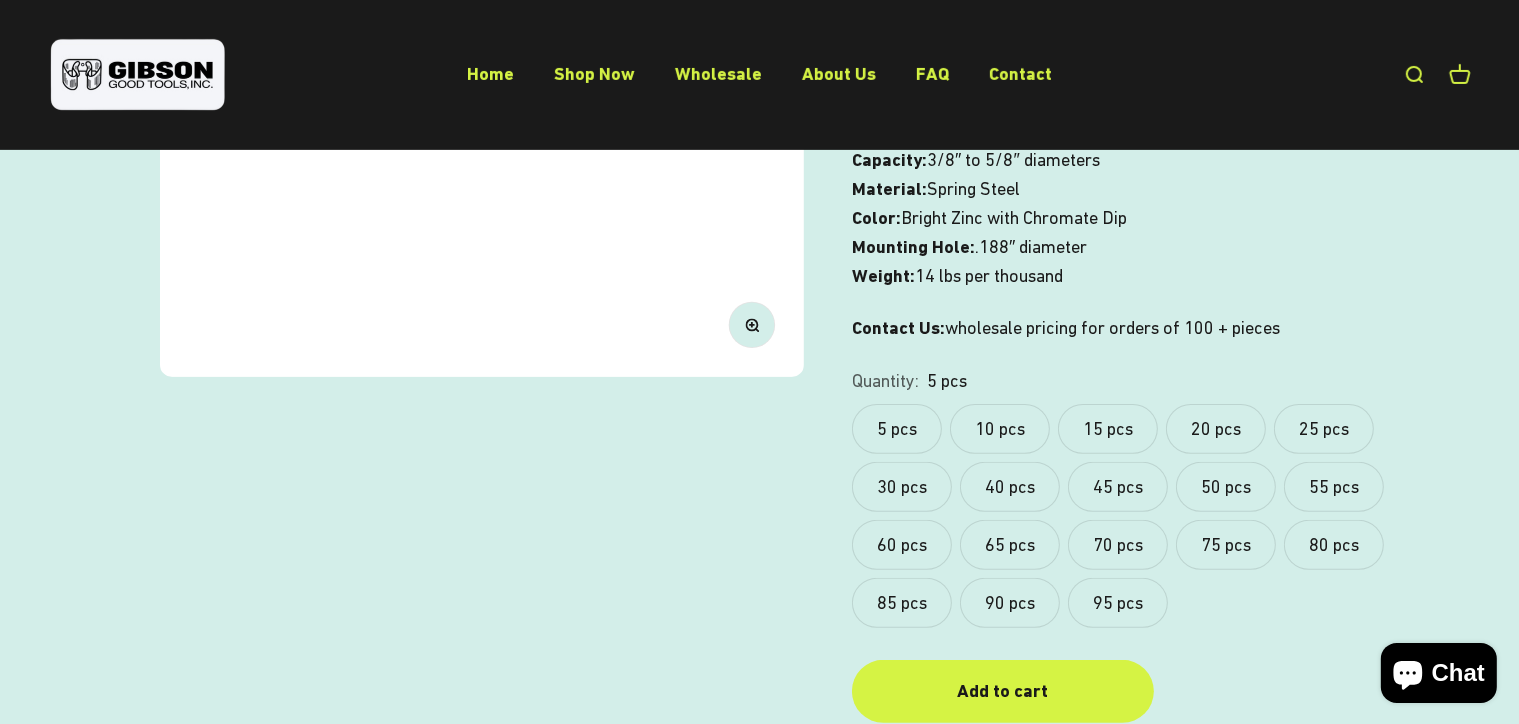 click on "10 pcs" 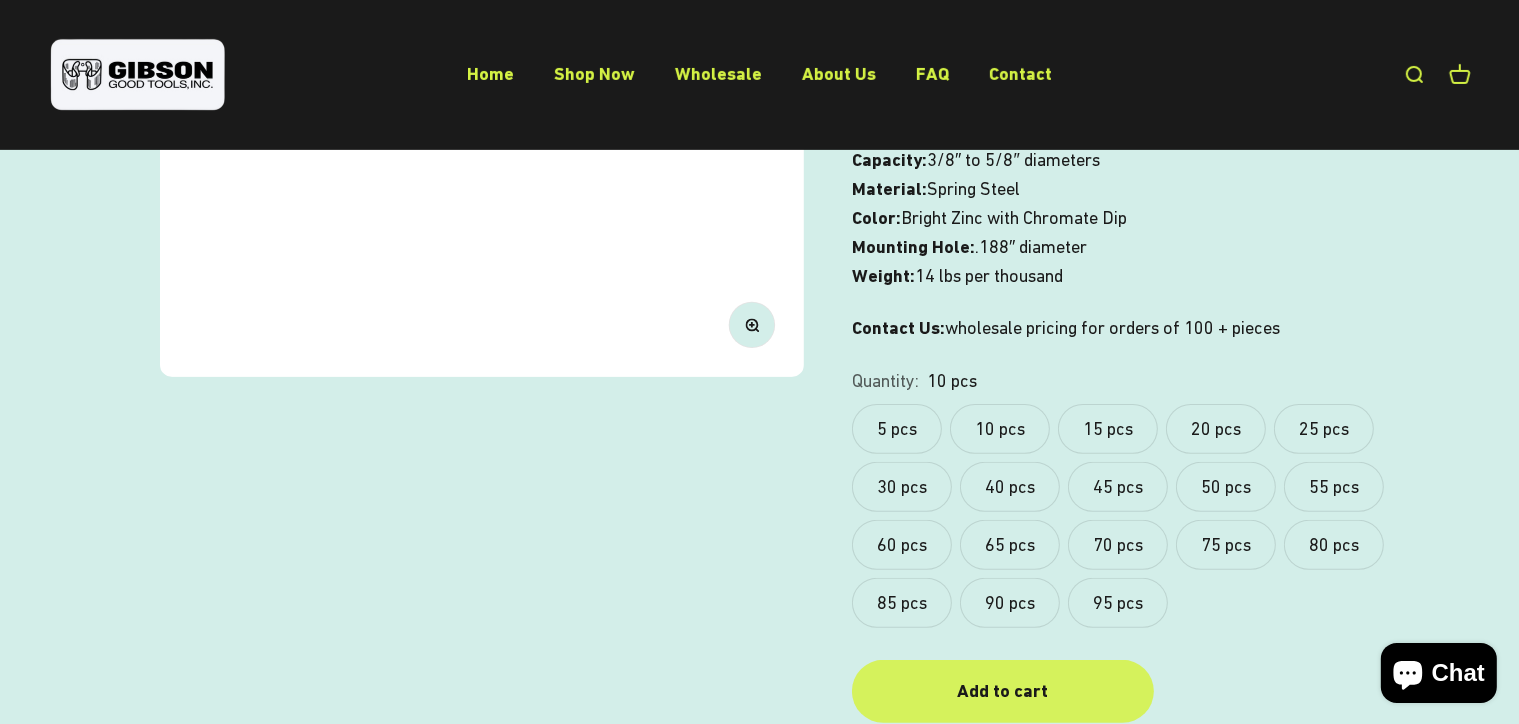click on "Add to cart" at bounding box center (1002, 691) 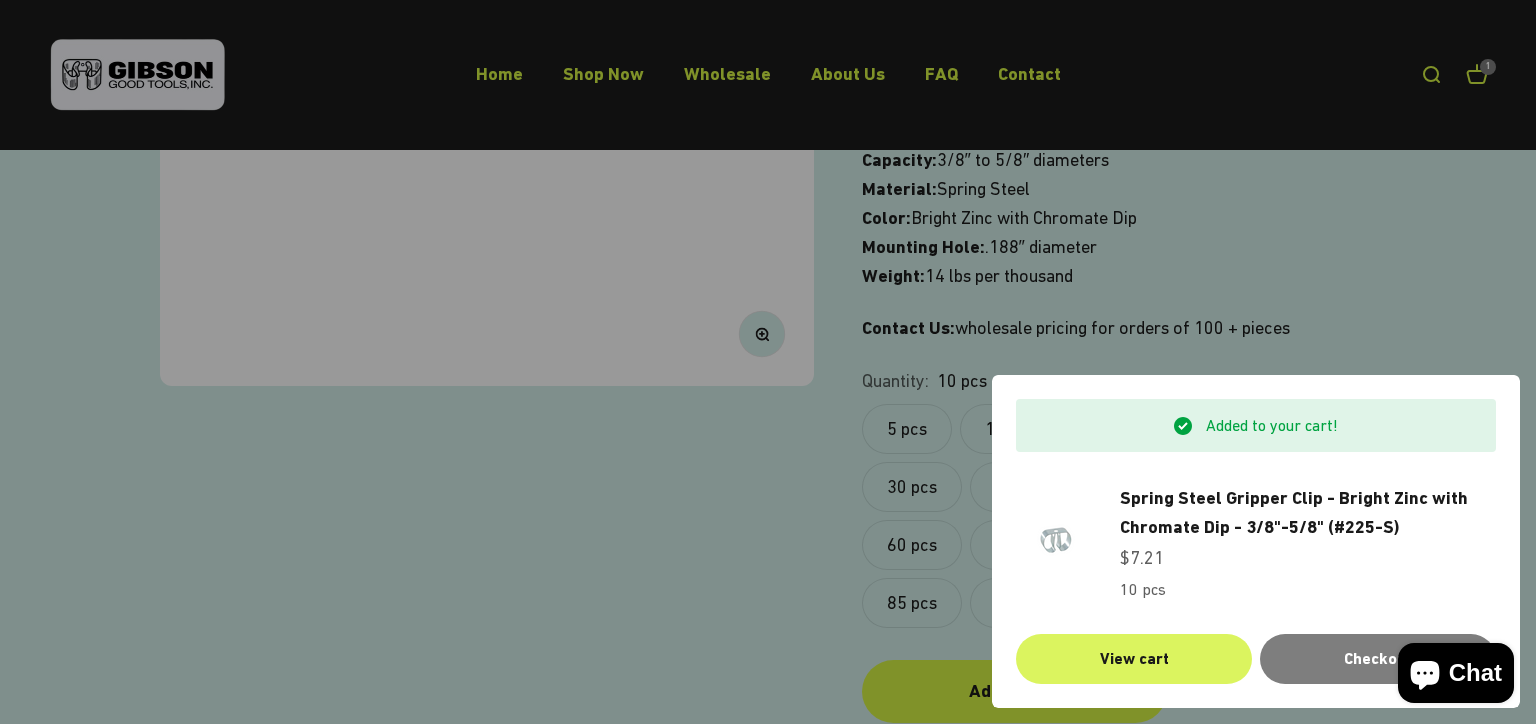 click on "View cart" at bounding box center [1134, 659] 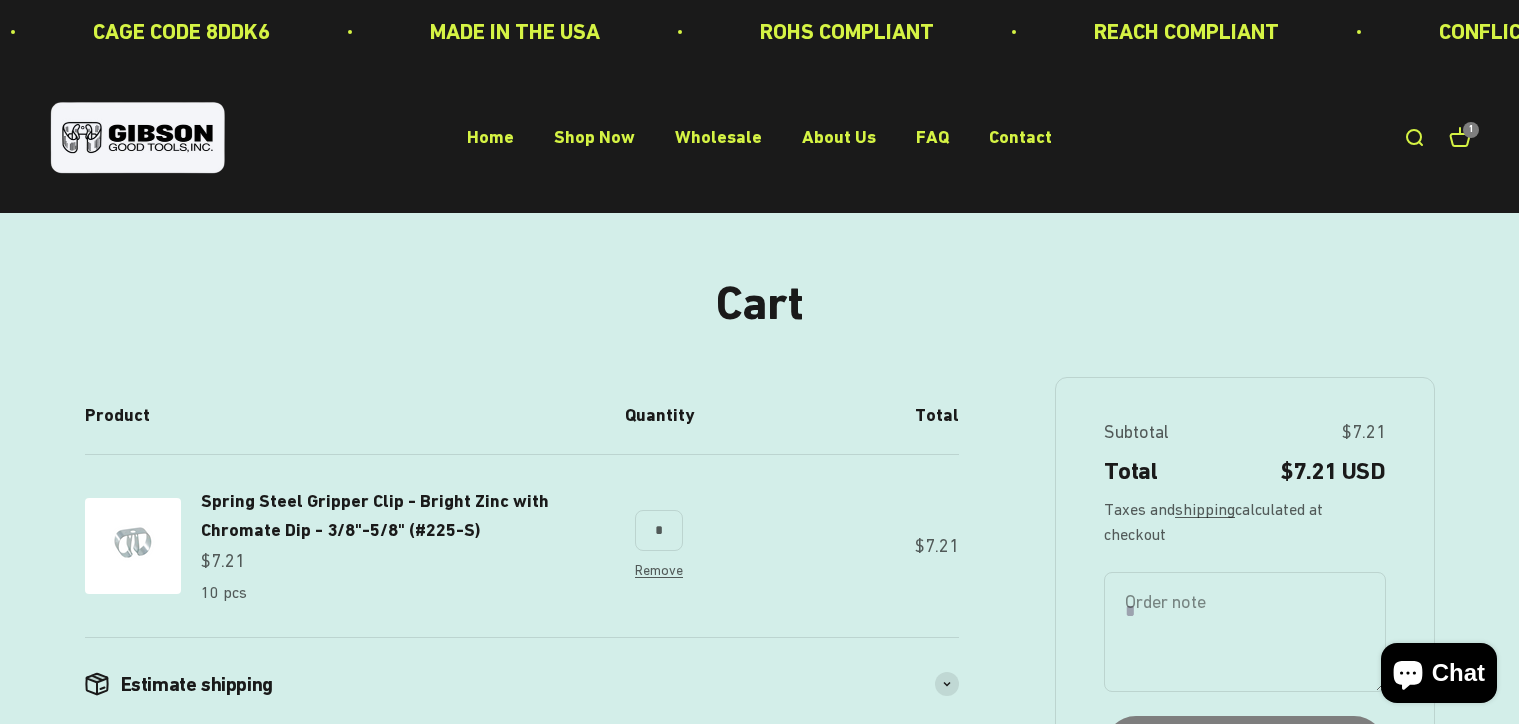 scroll, scrollTop: 317, scrollLeft: 0, axis: vertical 